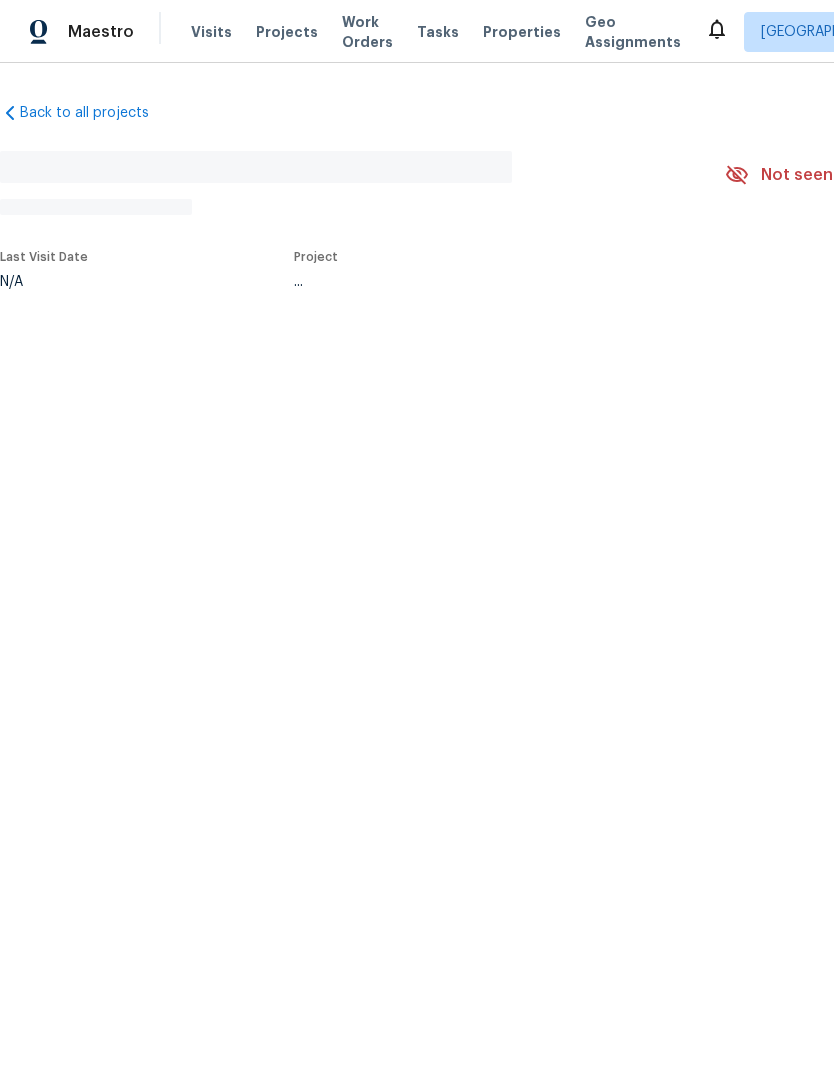 scroll, scrollTop: 0, scrollLeft: 0, axis: both 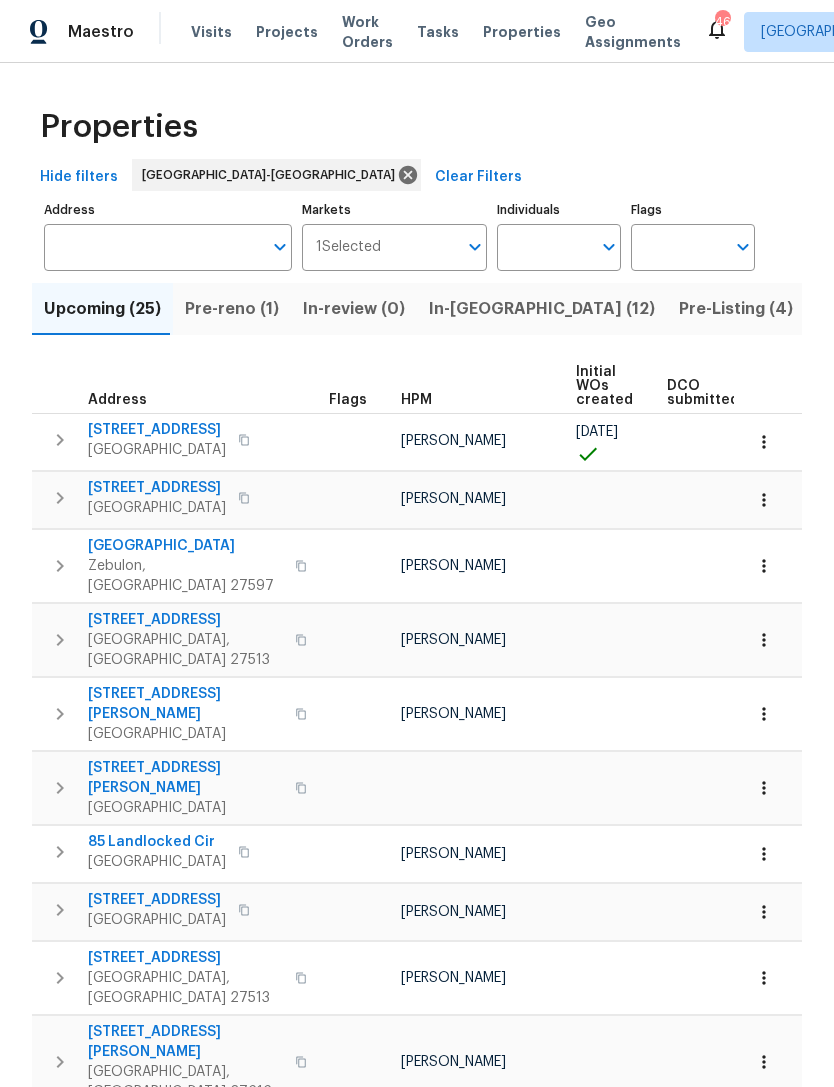 click on "Individuals" at bounding box center [544, 247] 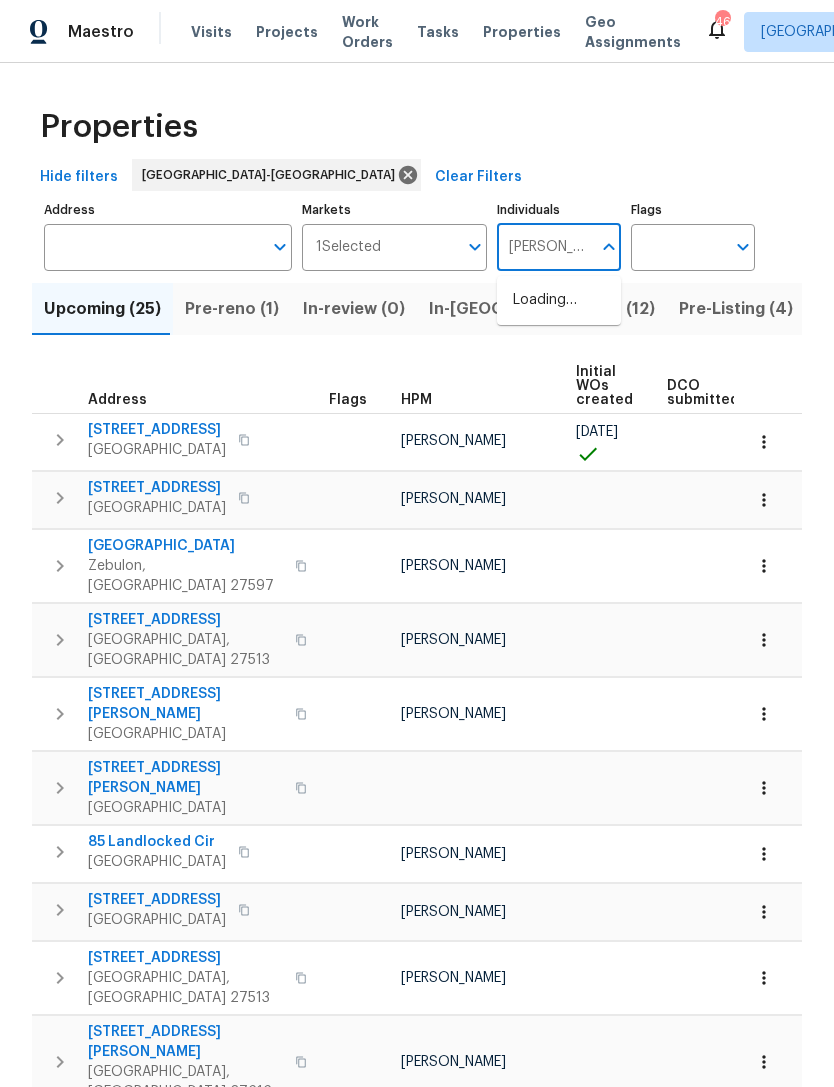 type on "Preston" 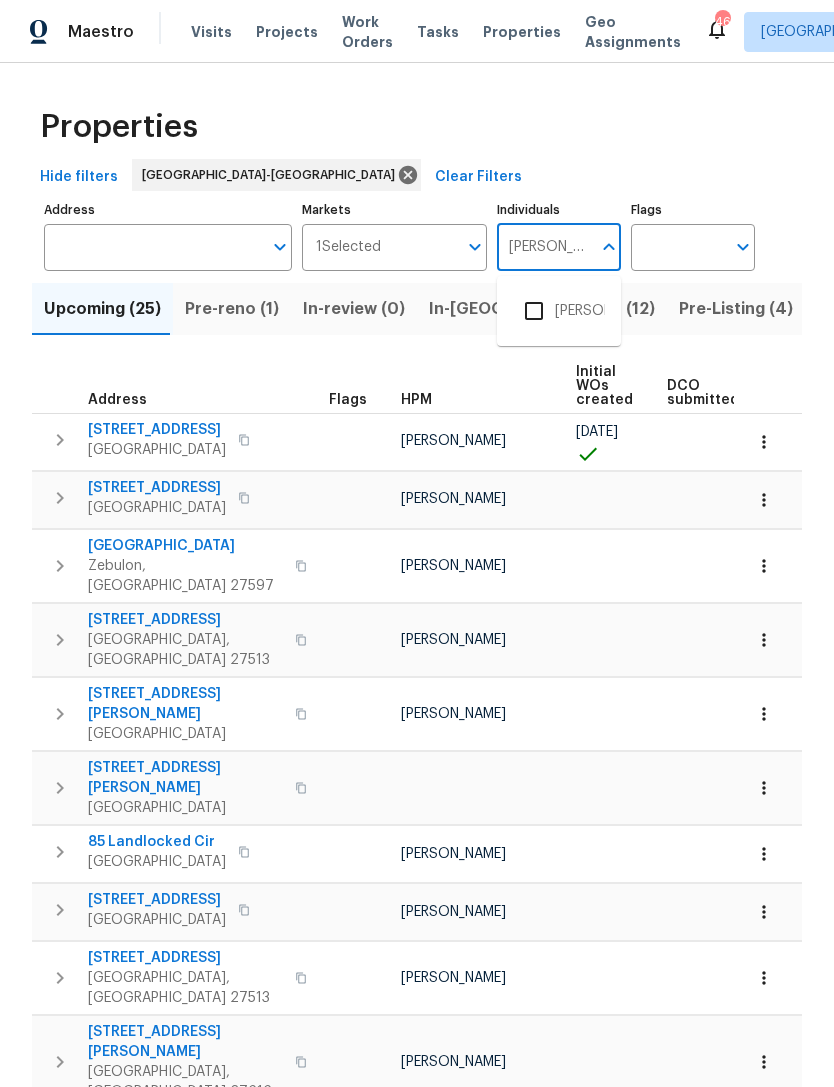 click on "[PERSON_NAME]" at bounding box center (559, 311) 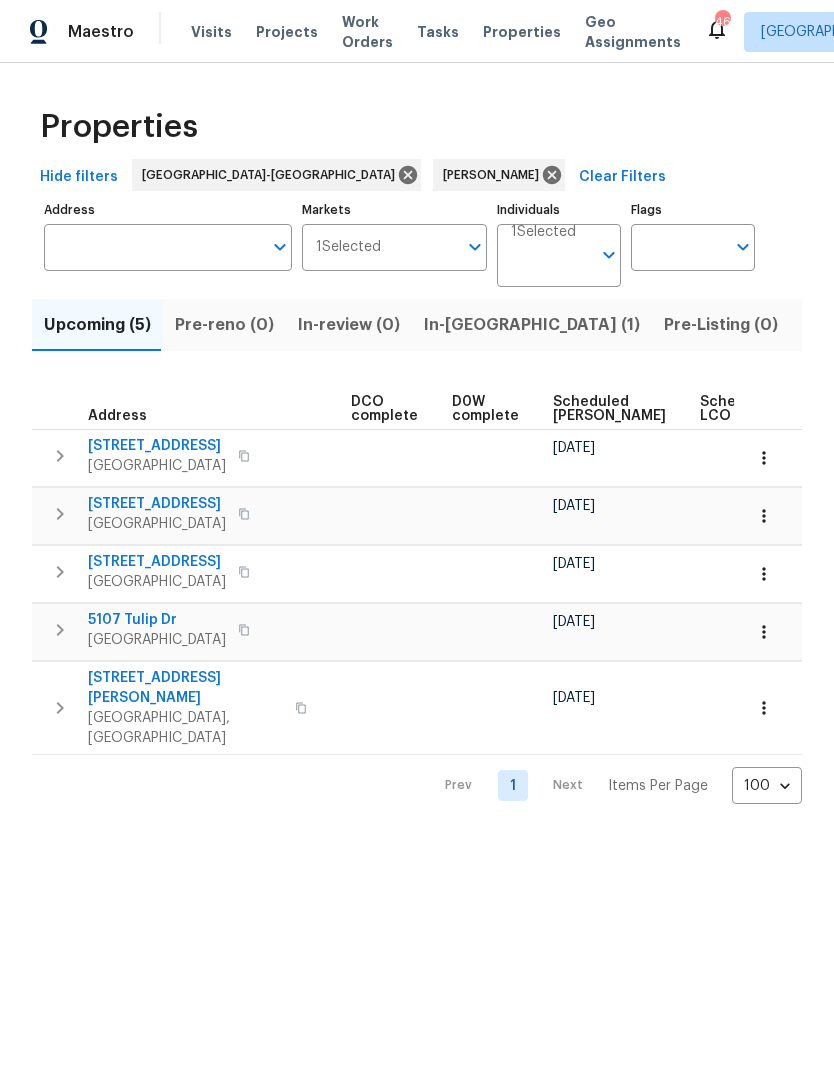 scroll, scrollTop: 0, scrollLeft: 423, axis: horizontal 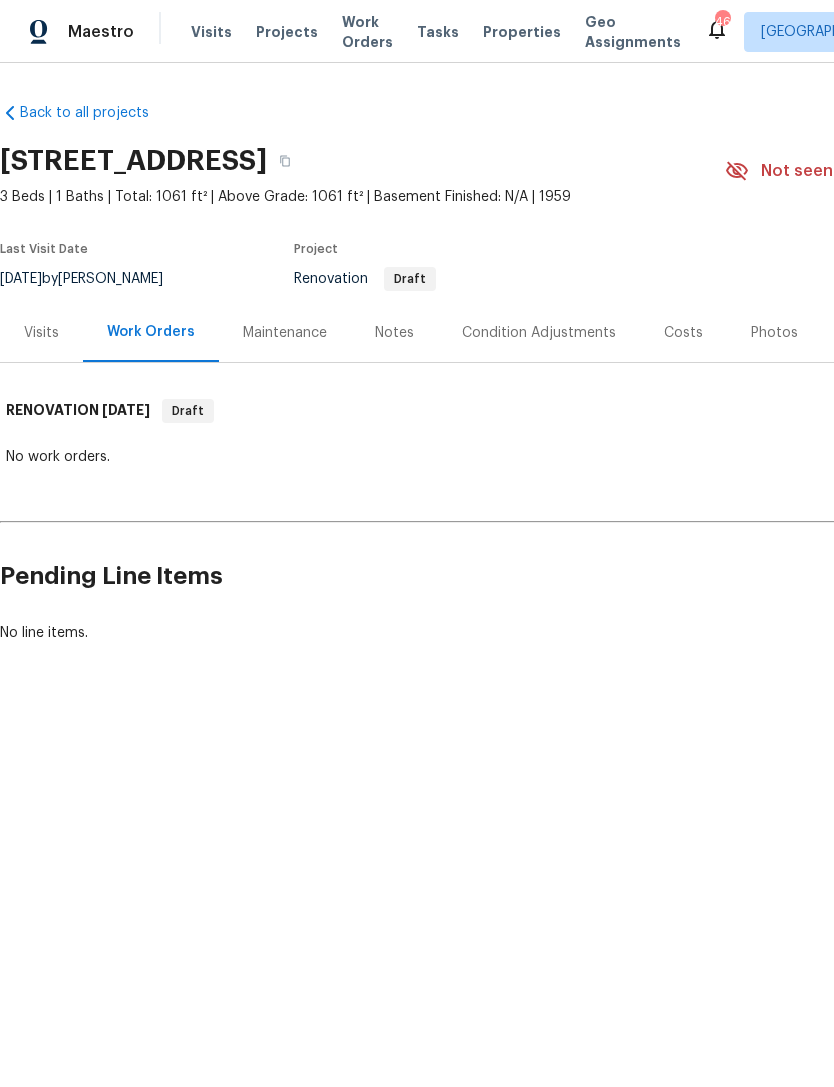 click on "Costs" at bounding box center [683, 333] 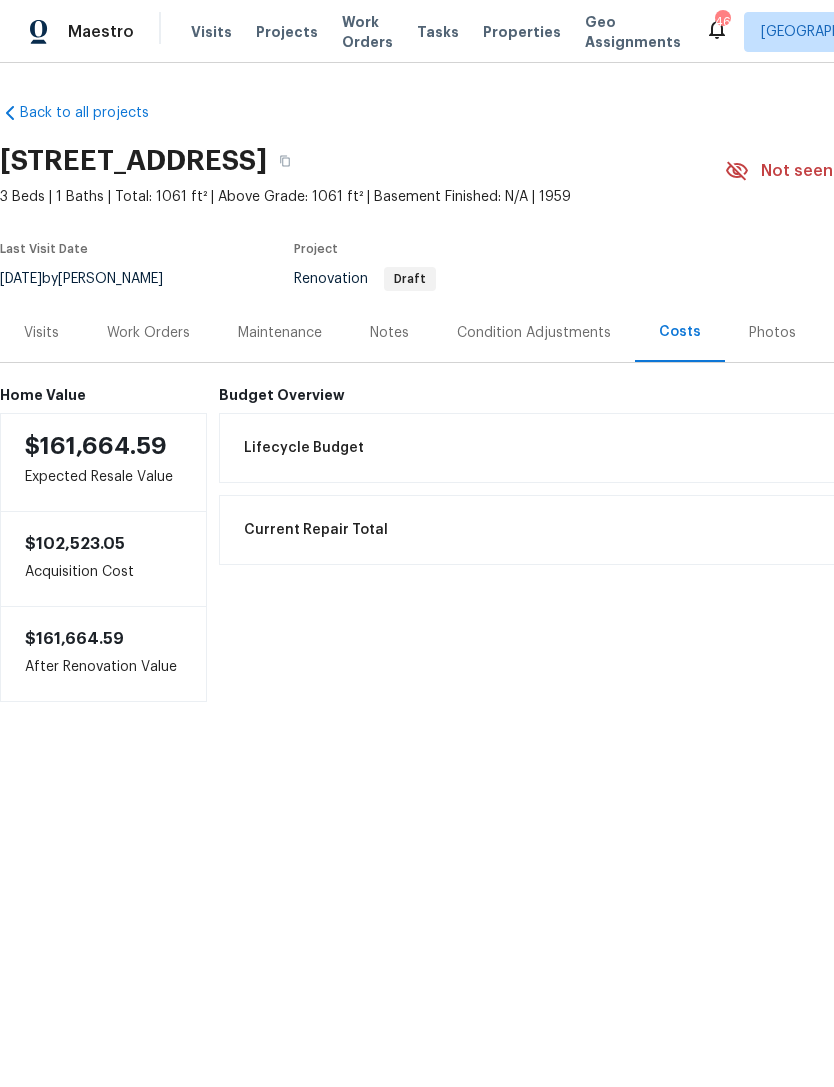 scroll, scrollTop: 0, scrollLeft: 0, axis: both 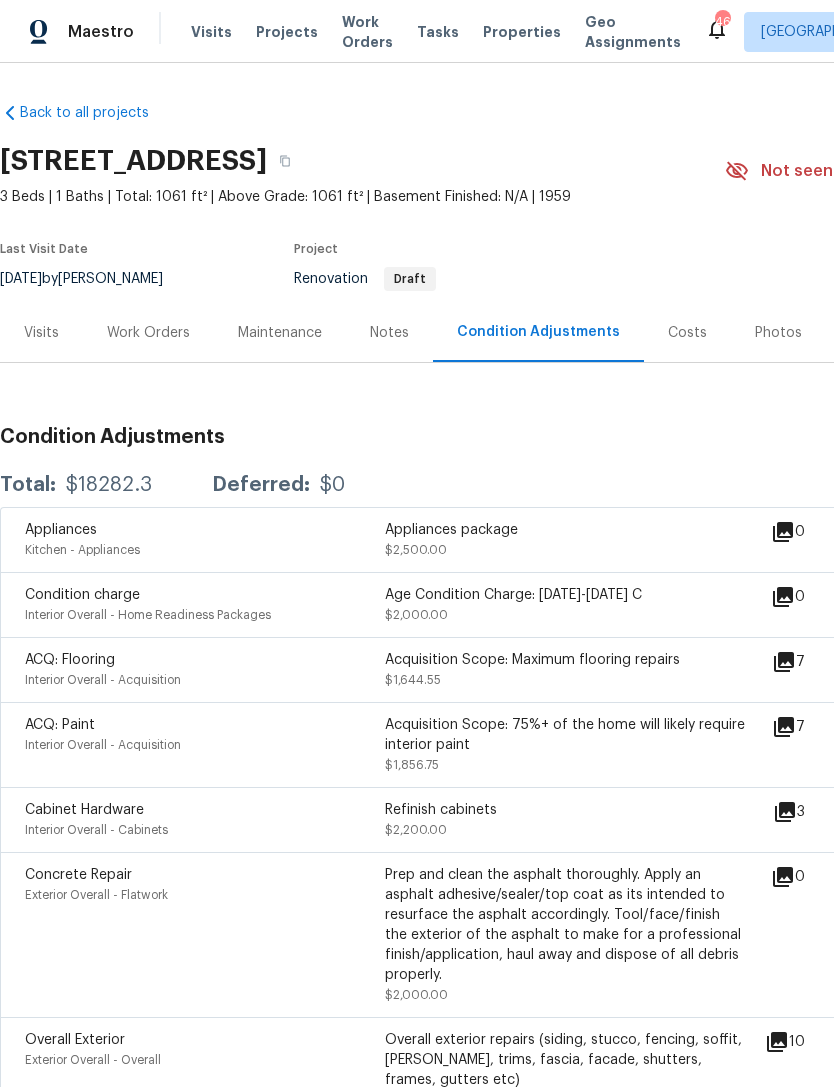 click on "Costs" at bounding box center (687, 333) 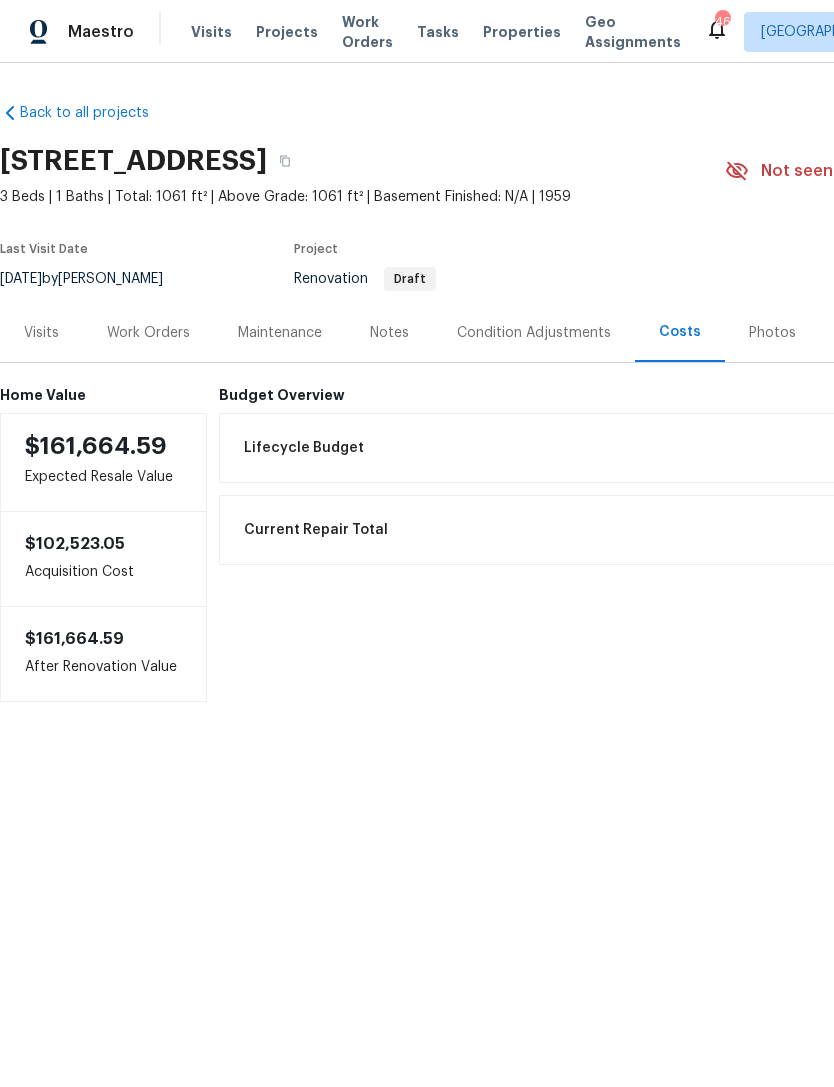 click on "Work Orders" at bounding box center [148, 333] 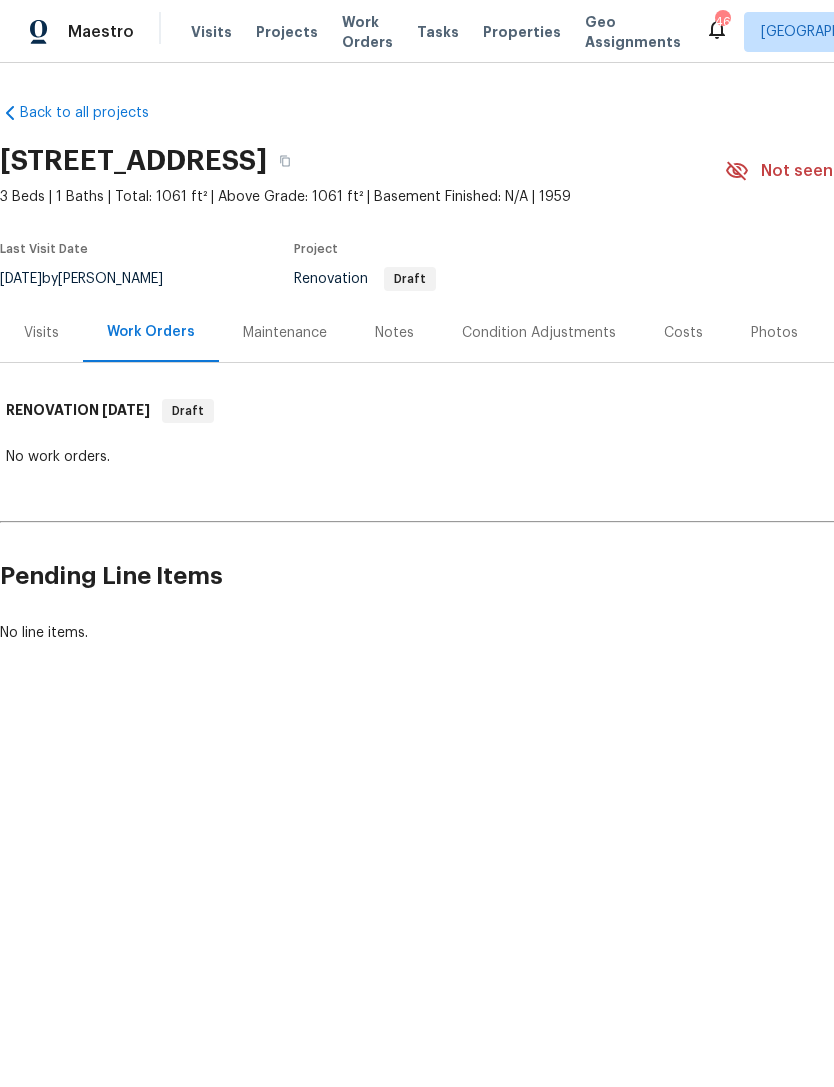 click on "Visits" at bounding box center (41, 333) 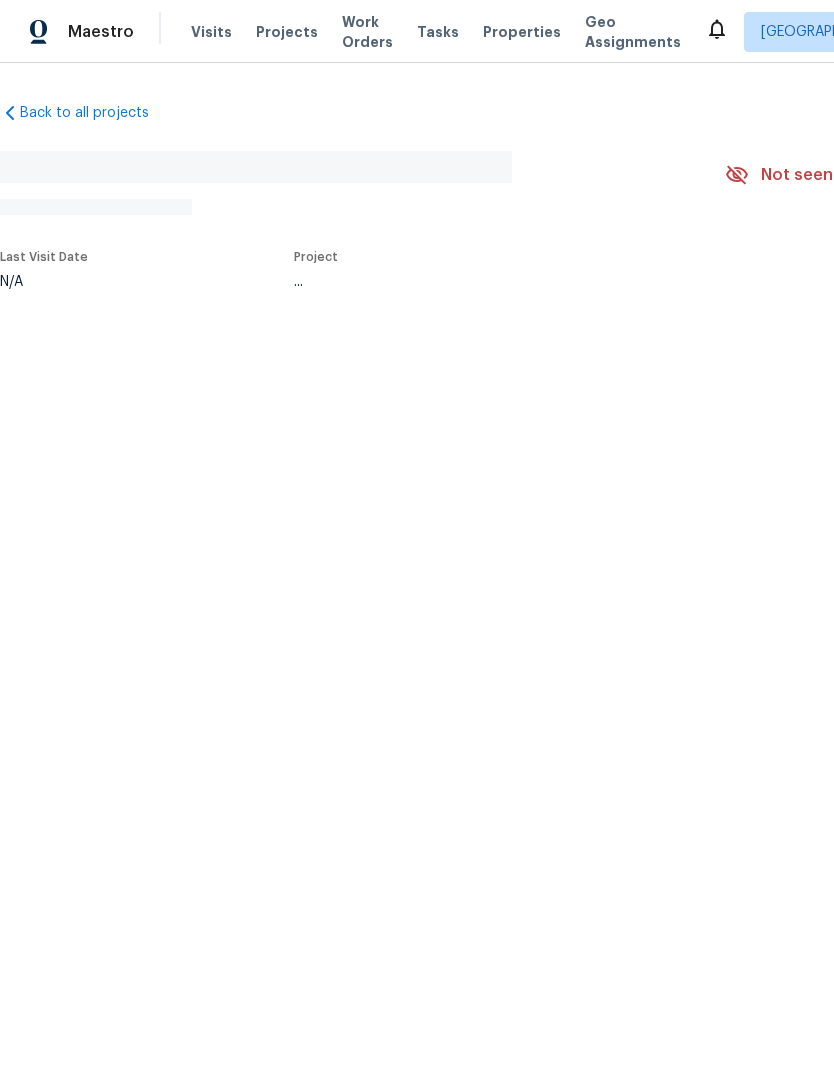 scroll, scrollTop: 0, scrollLeft: 0, axis: both 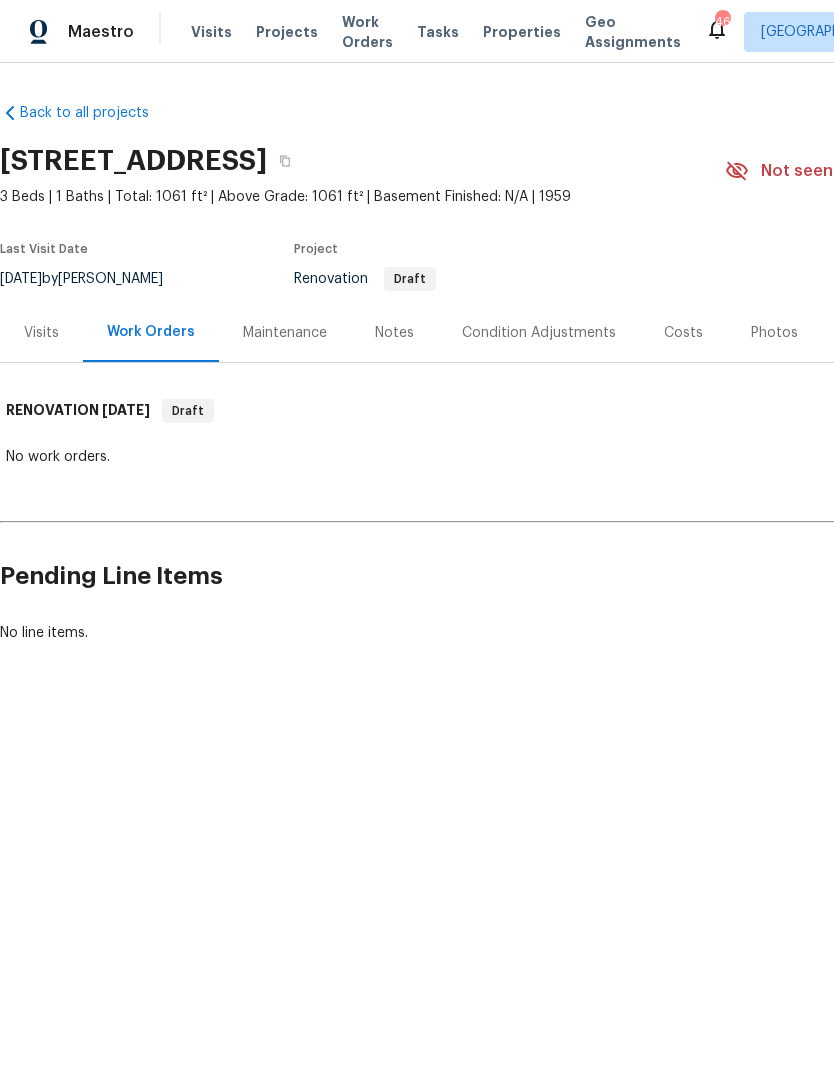 click on "Visits" at bounding box center [41, 333] 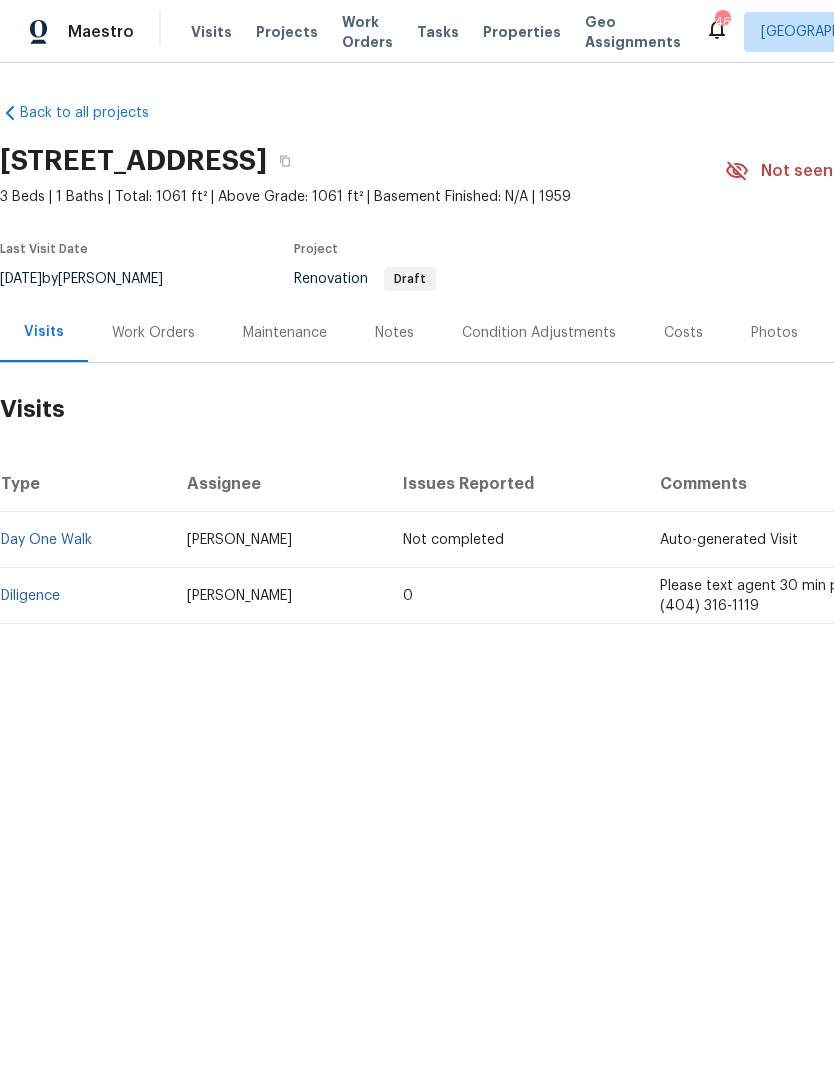 click on "Diligence" at bounding box center (30, 596) 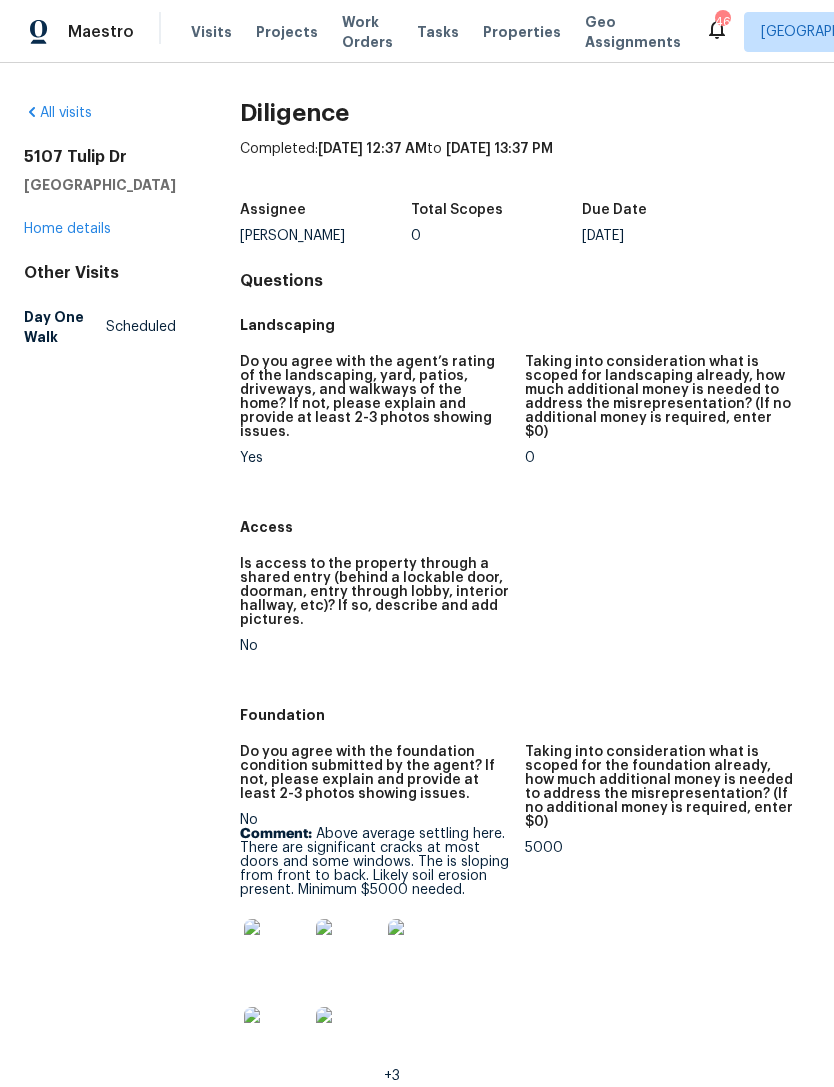 scroll, scrollTop: 0, scrollLeft: 0, axis: both 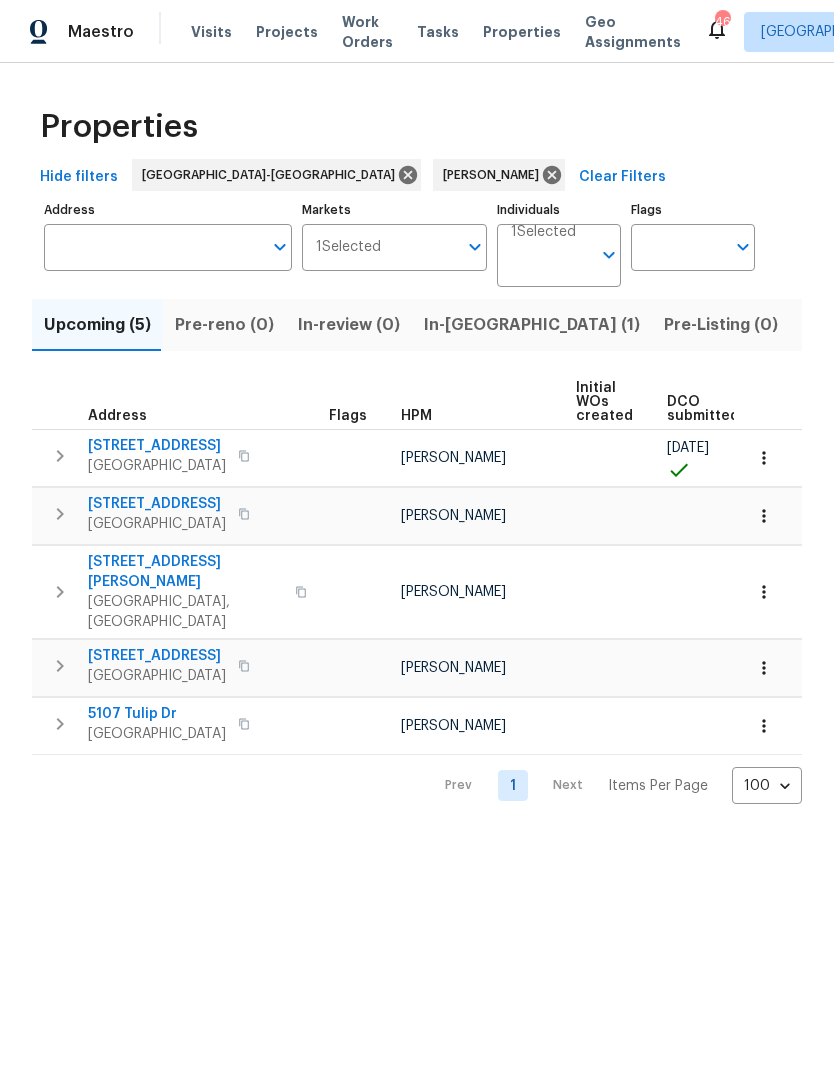 click on "[GEOGRAPHIC_DATA], [GEOGRAPHIC_DATA]" at bounding box center (185, 612) 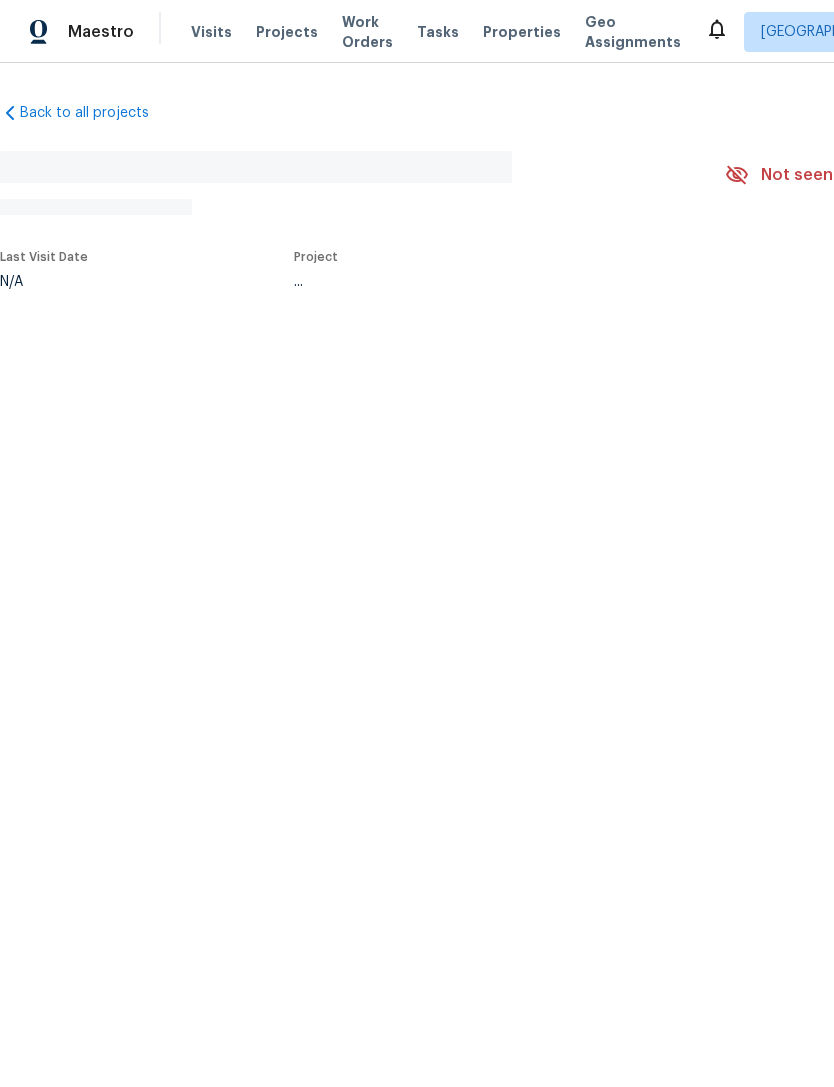 scroll, scrollTop: 0, scrollLeft: 0, axis: both 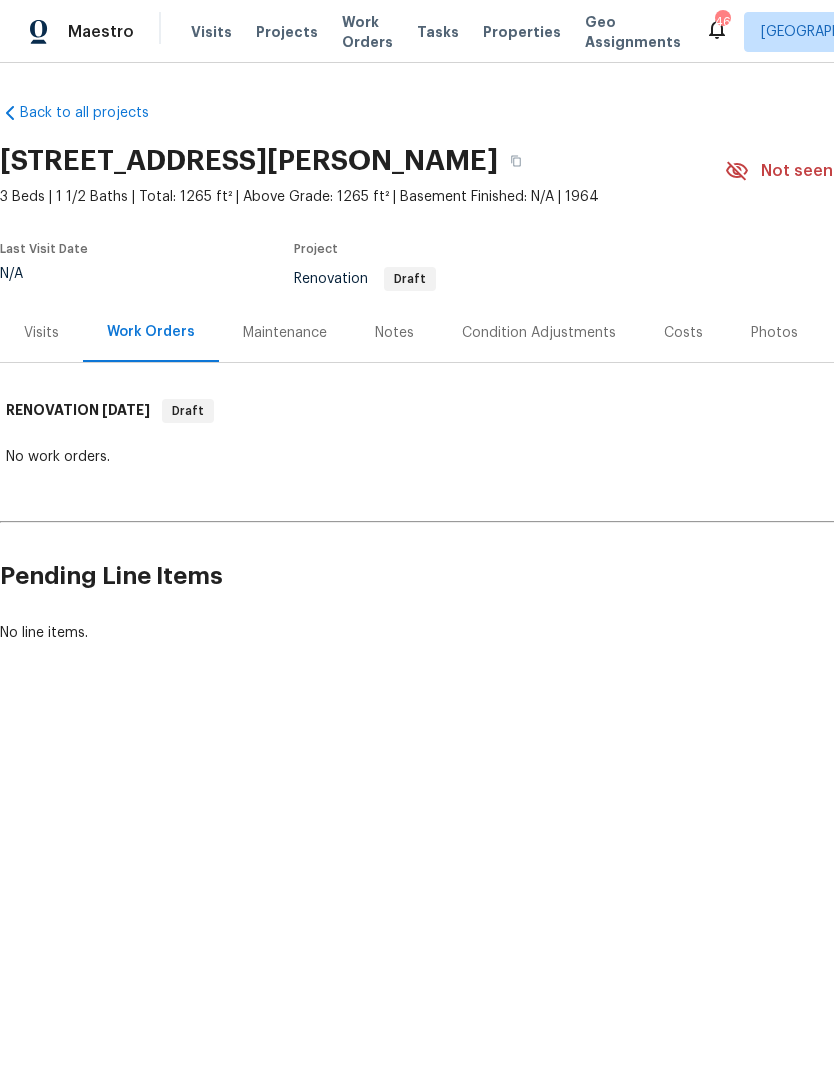 click on "Visits" at bounding box center (41, 332) 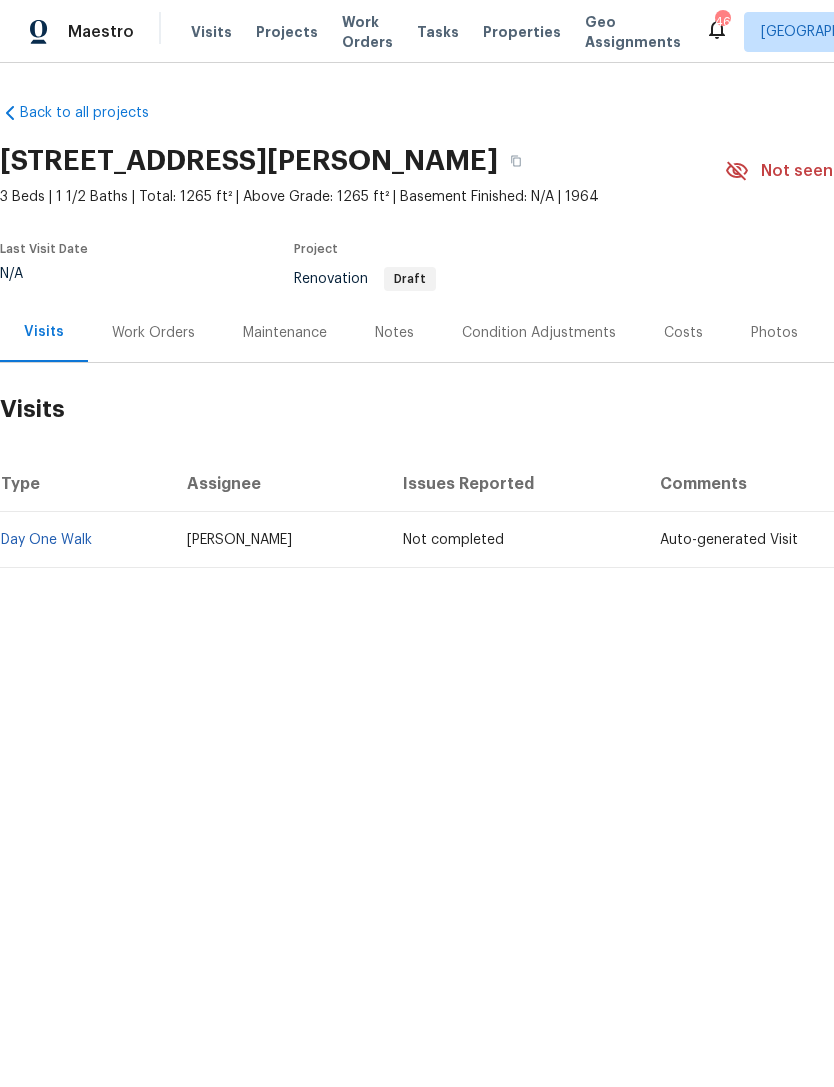 click on "Work Orders" at bounding box center (153, 333) 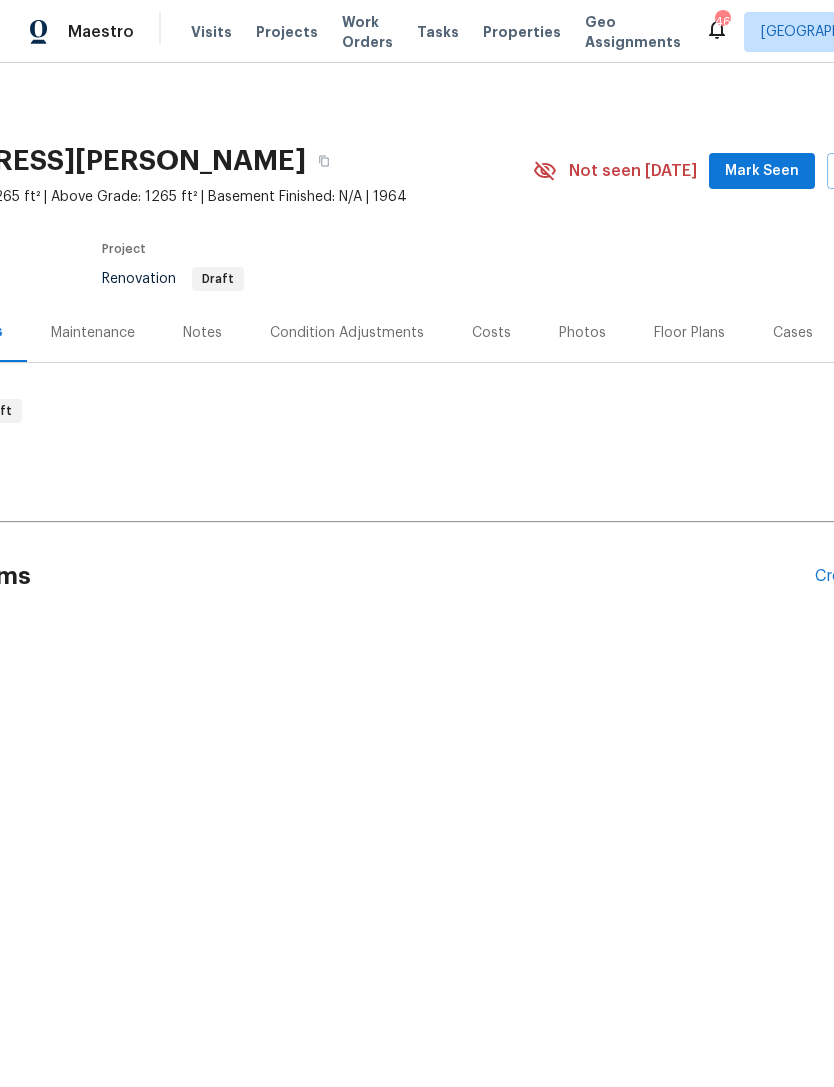 scroll, scrollTop: 0, scrollLeft: 221, axis: horizontal 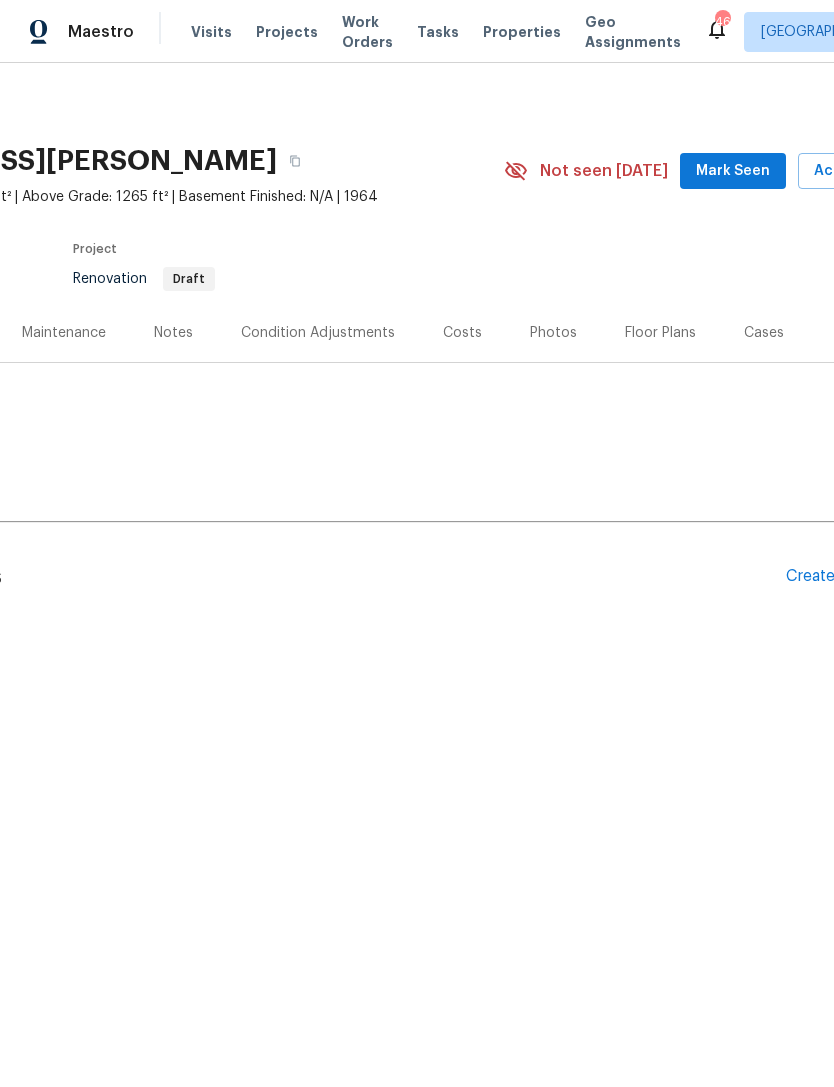 click on "Costs" at bounding box center [462, 333] 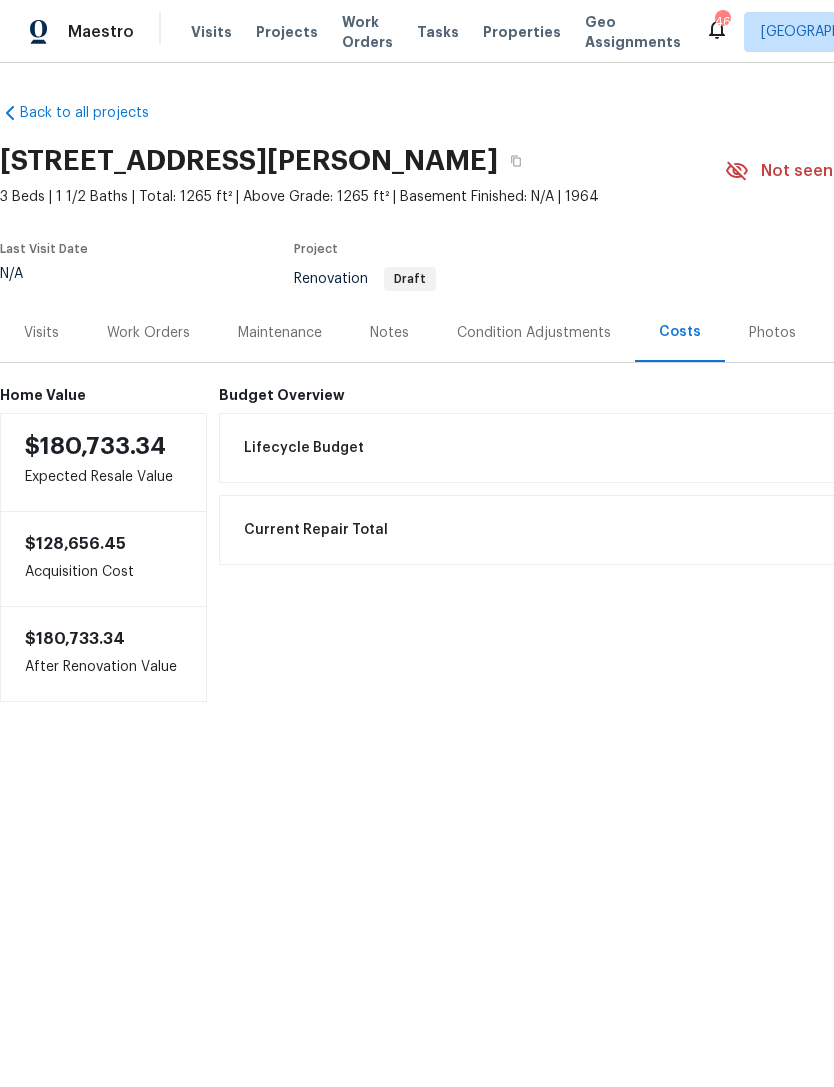 scroll, scrollTop: 0, scrollLeft: 0, axis: both 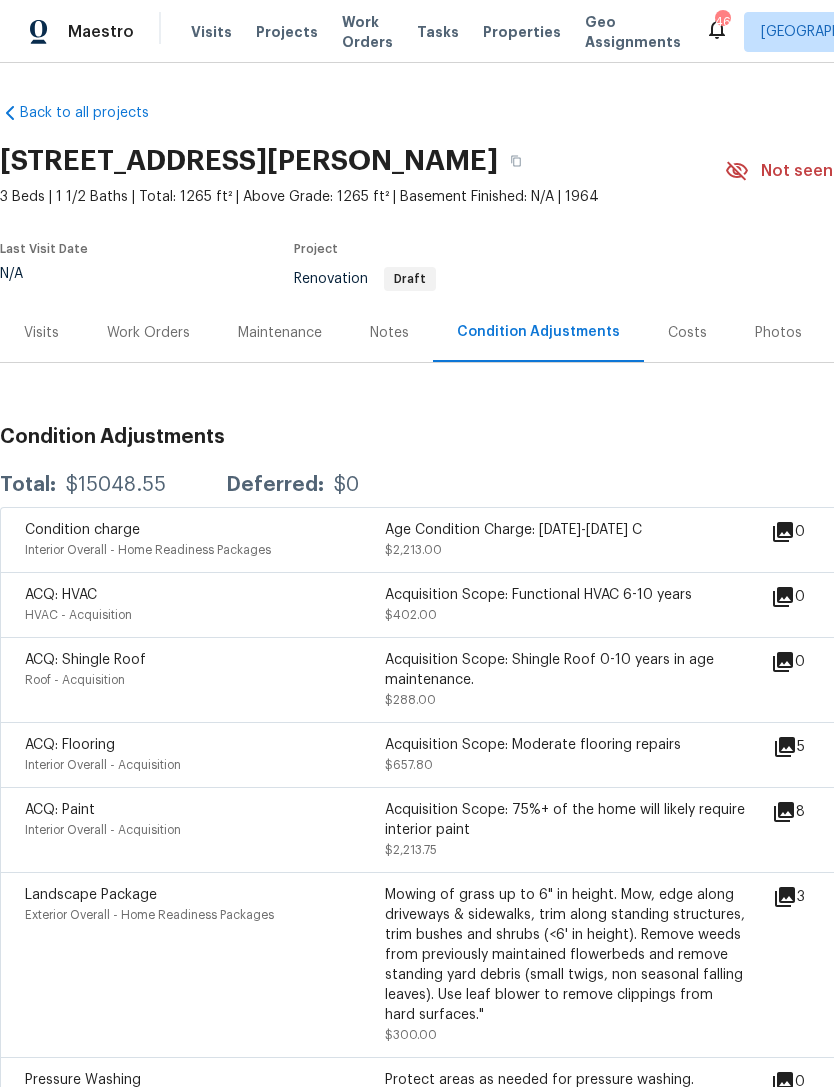 click 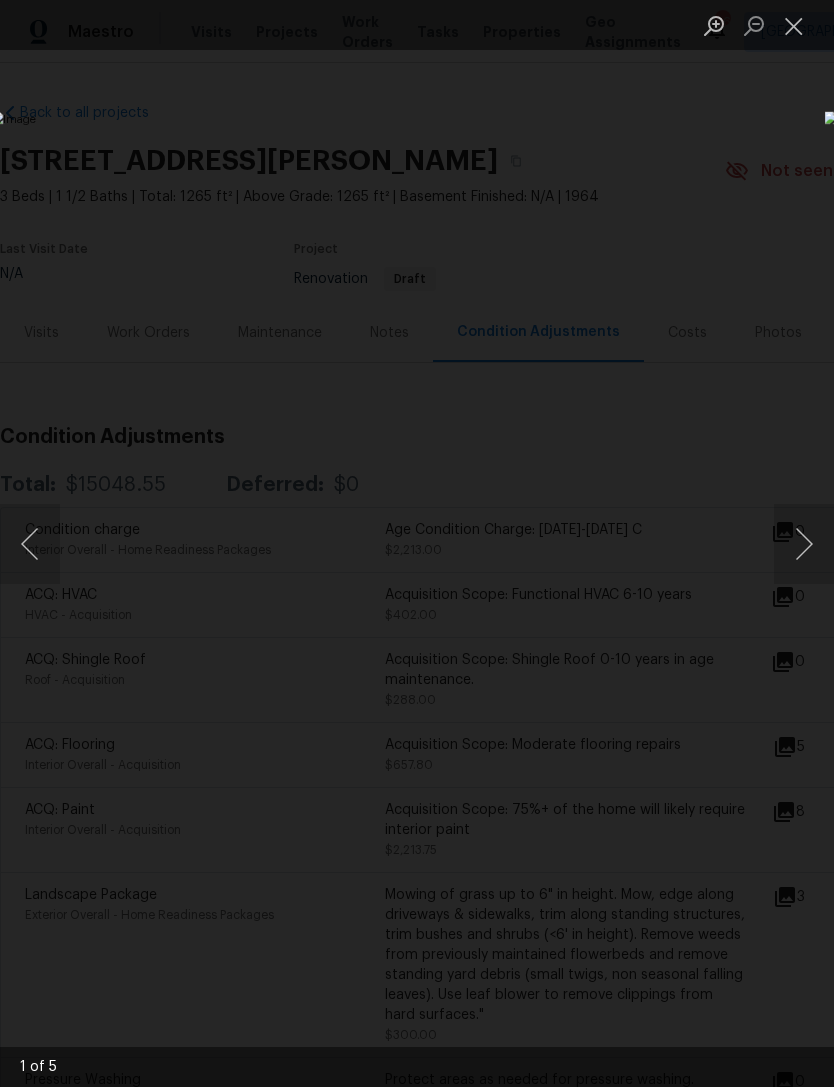 click at bounding box center (804, 544) 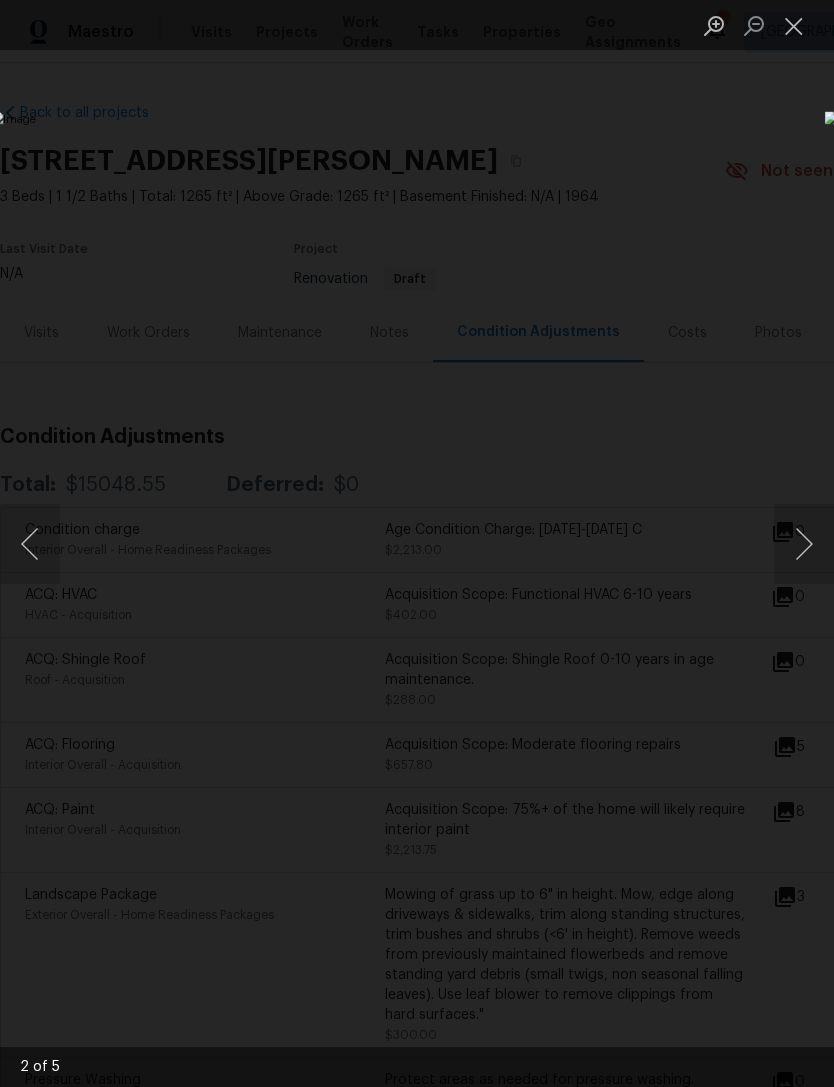 click at bounding box center (804, 544) 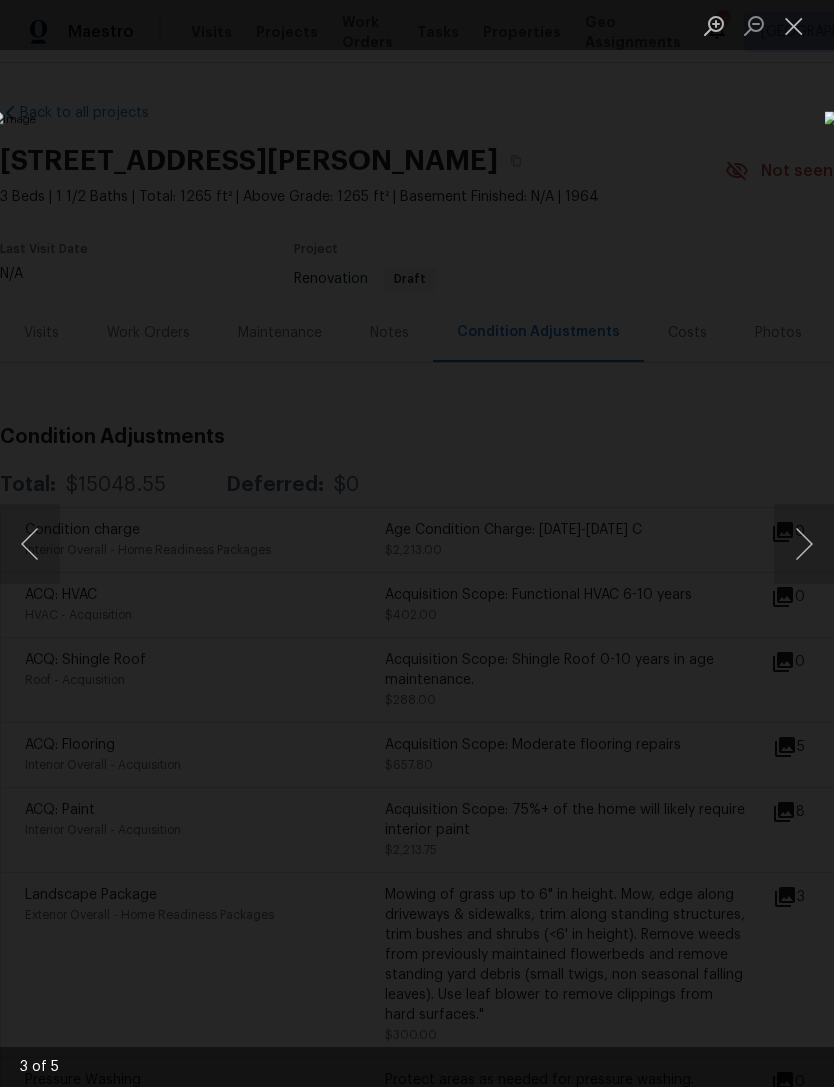 click at bounding box center [804, 544] 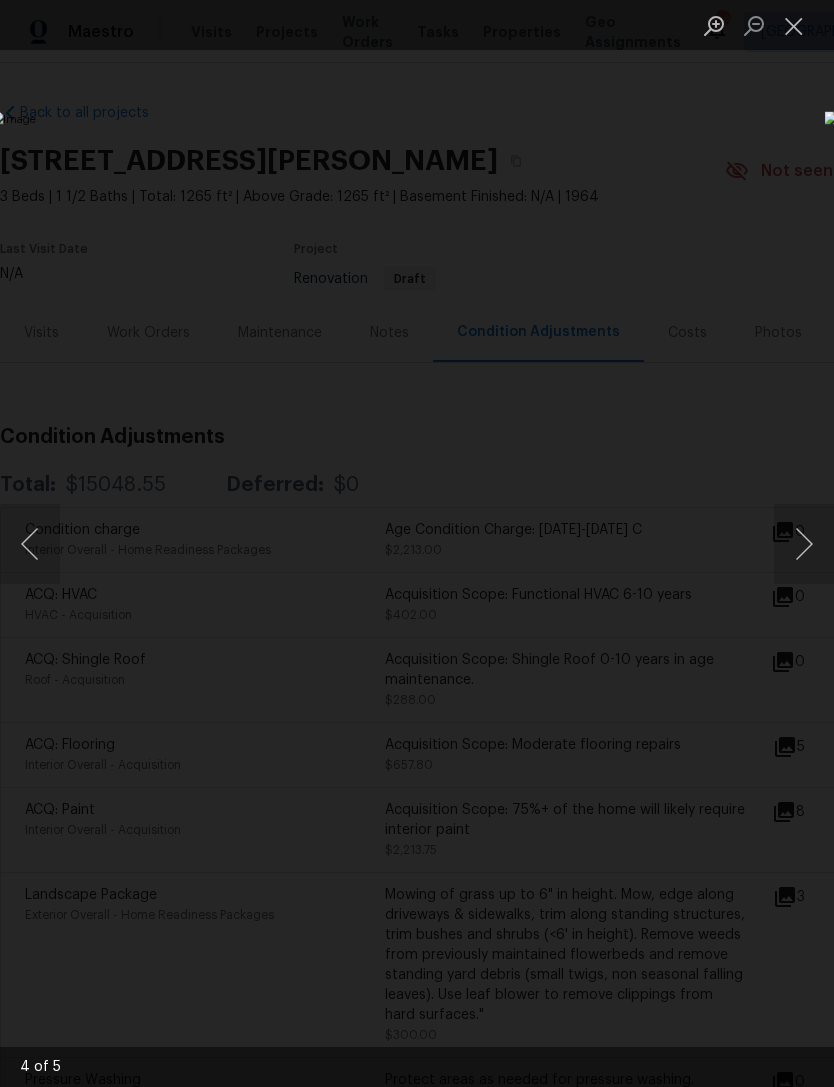 click at bounding box center (804, 544) 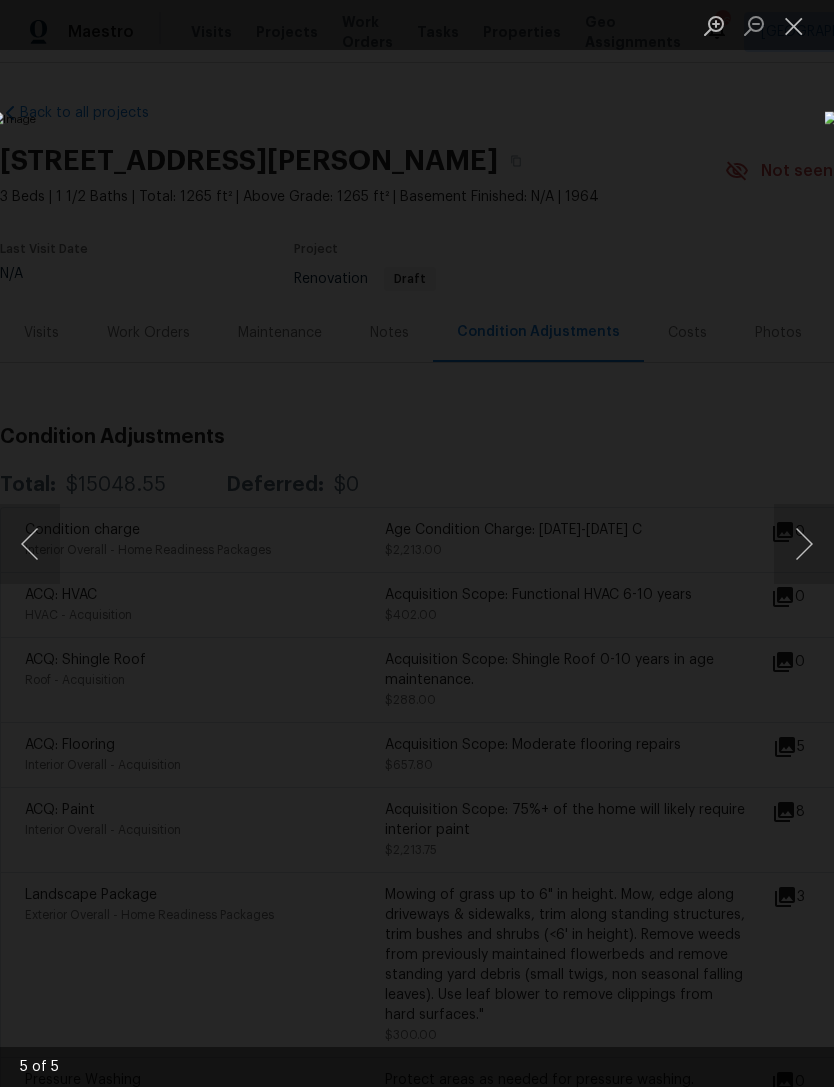 click at bounding box center [794, 25] 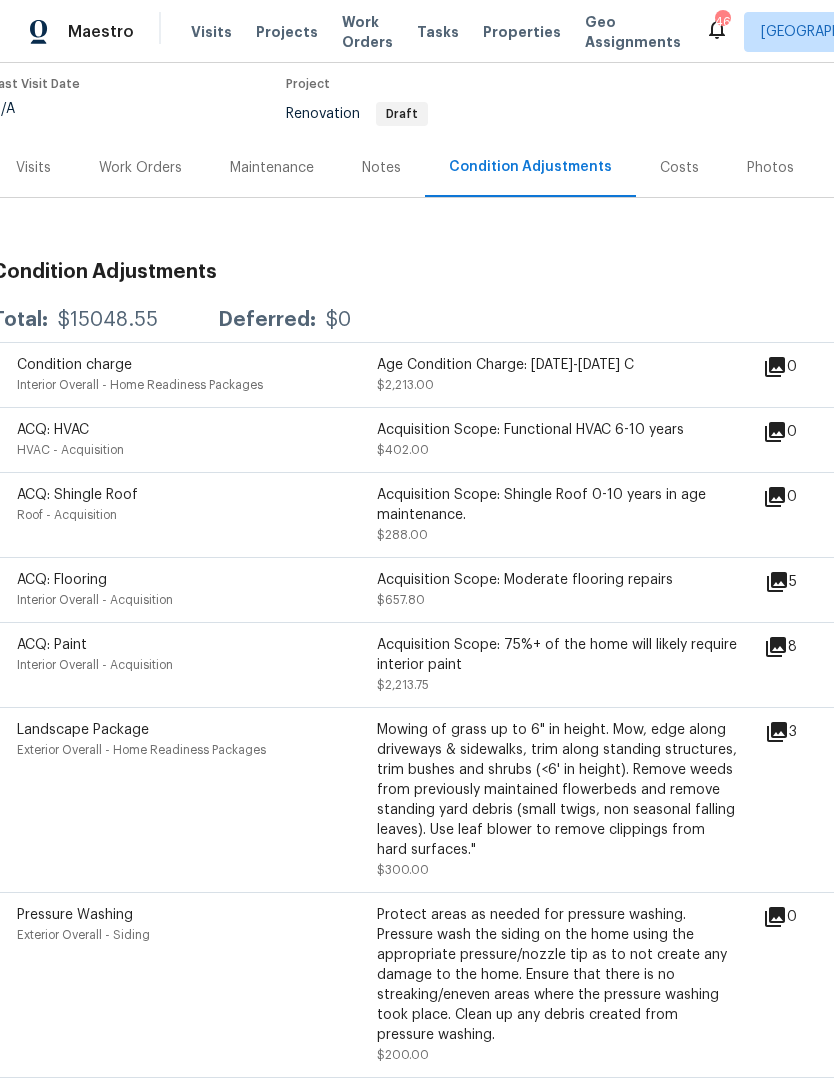 scroll, scrollTop: 165, scrollLeft: 9, axis: both 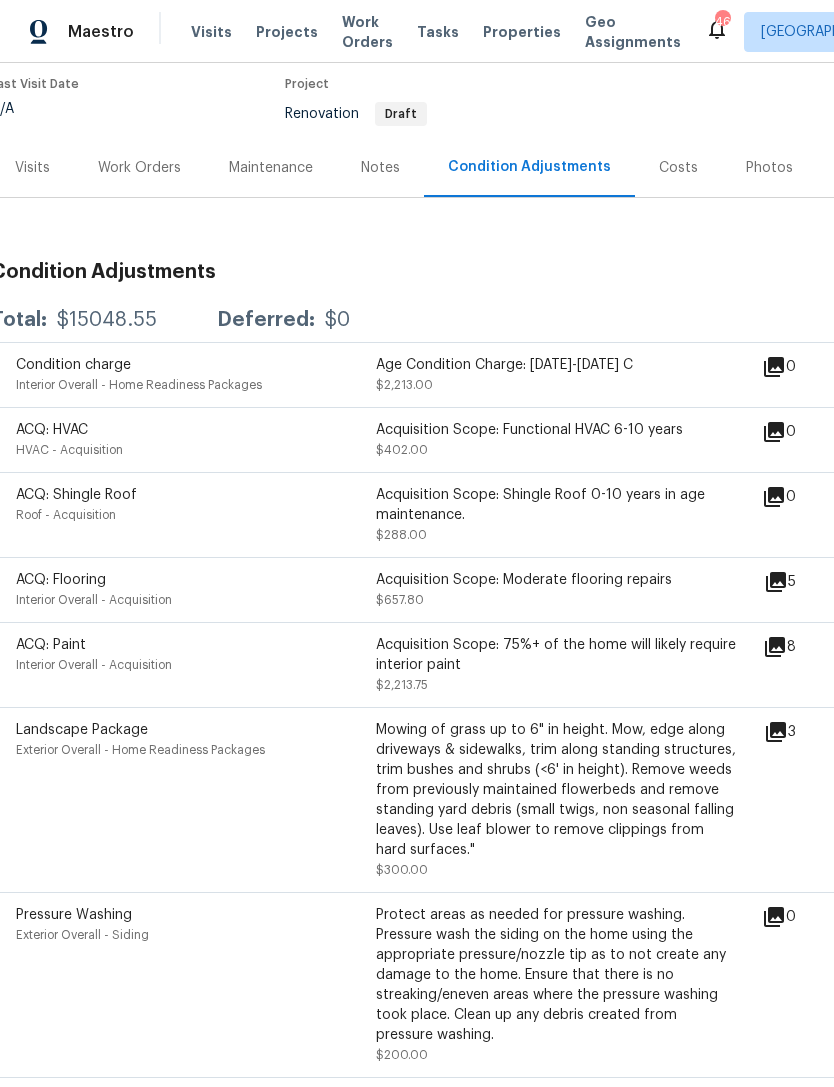 click 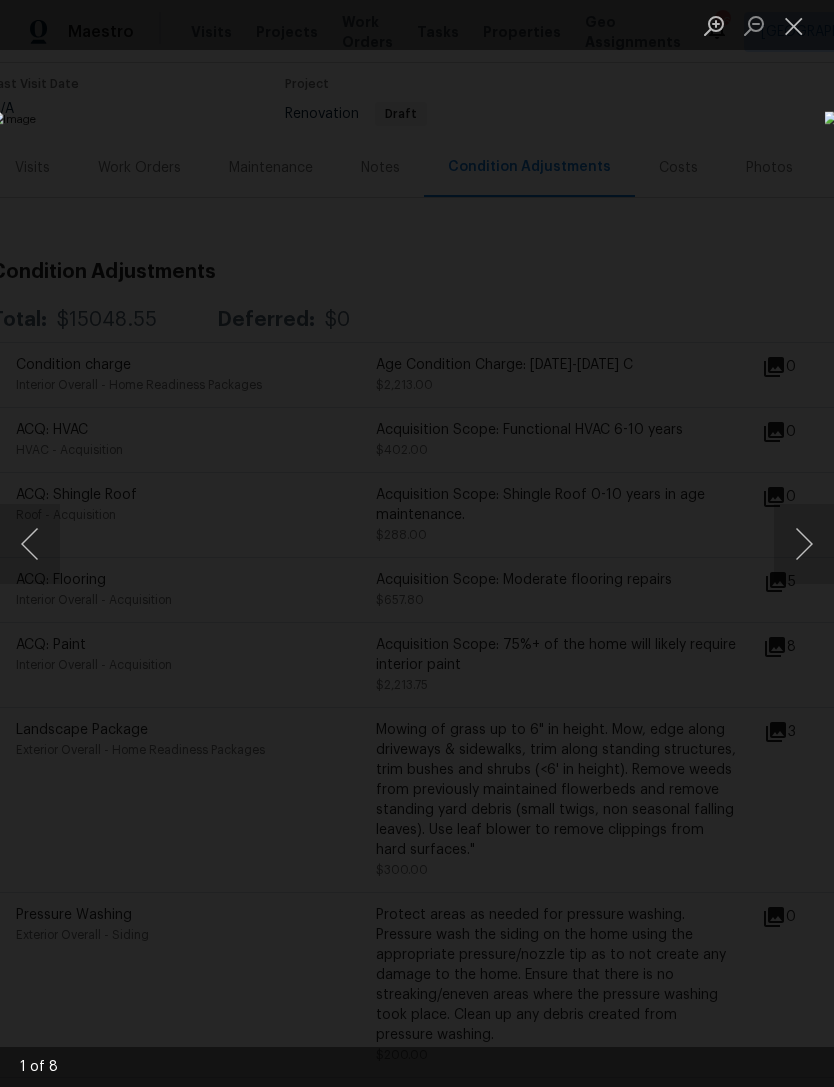 click at bounding box center [804, 544] 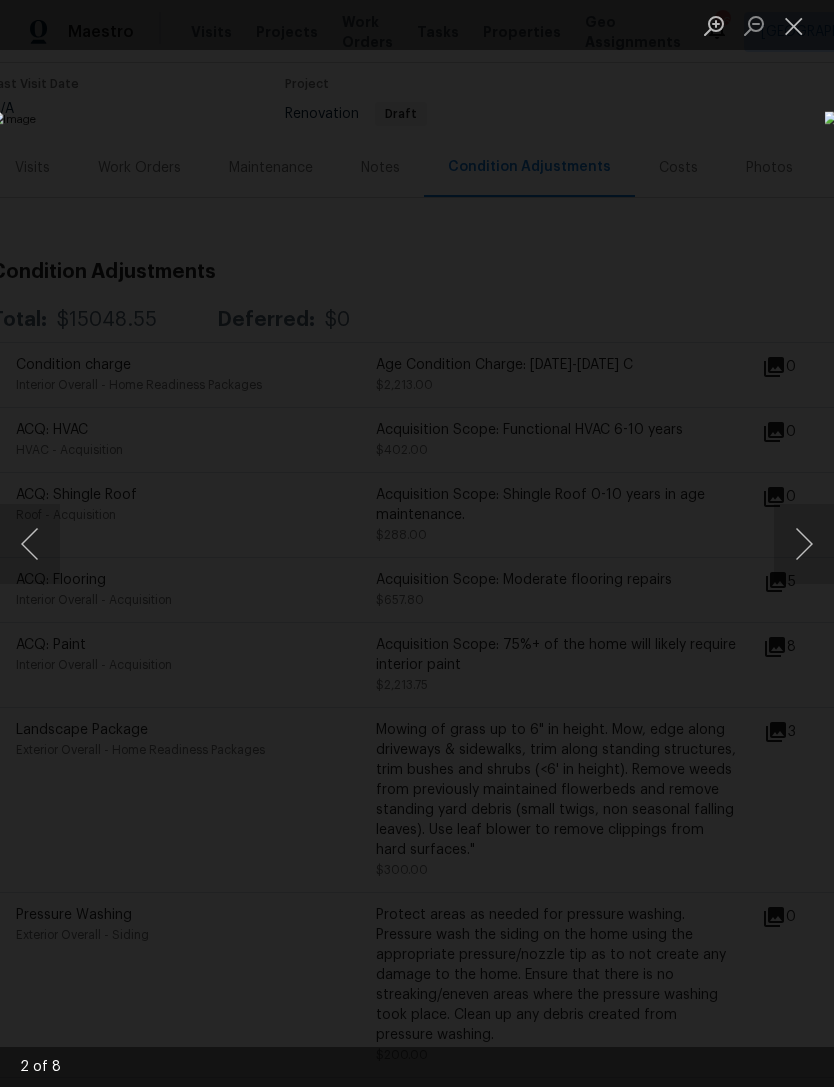 click at bounding box center (804, 544) 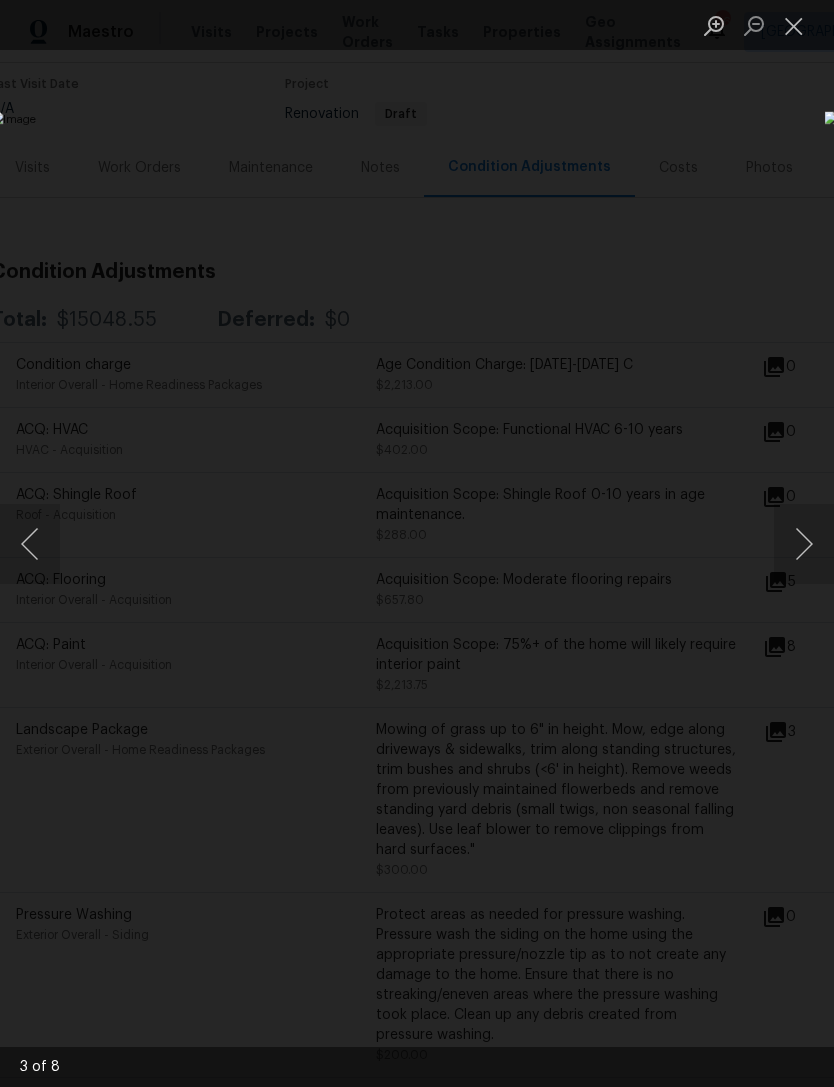 click at bounding box center (804, 544) 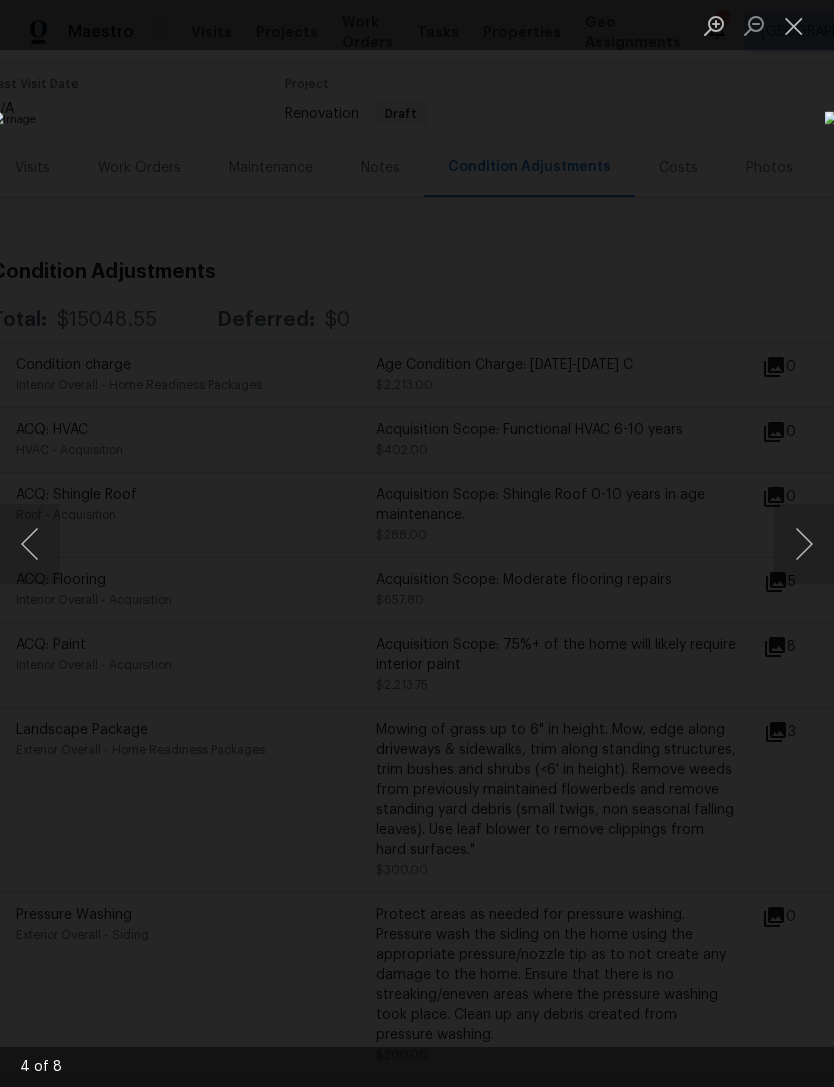 click at bounding box center (794, 25) 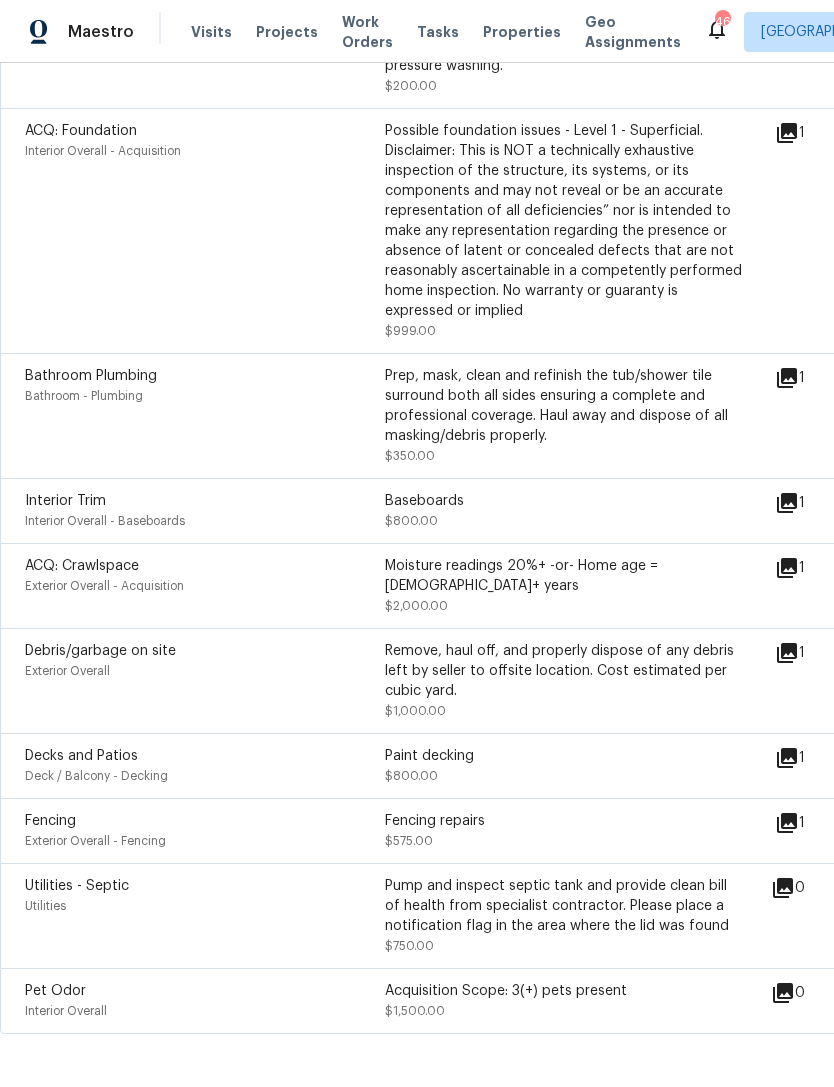 scroll, scrollTop: 1133, scrollLeft: 0, axis: vertical 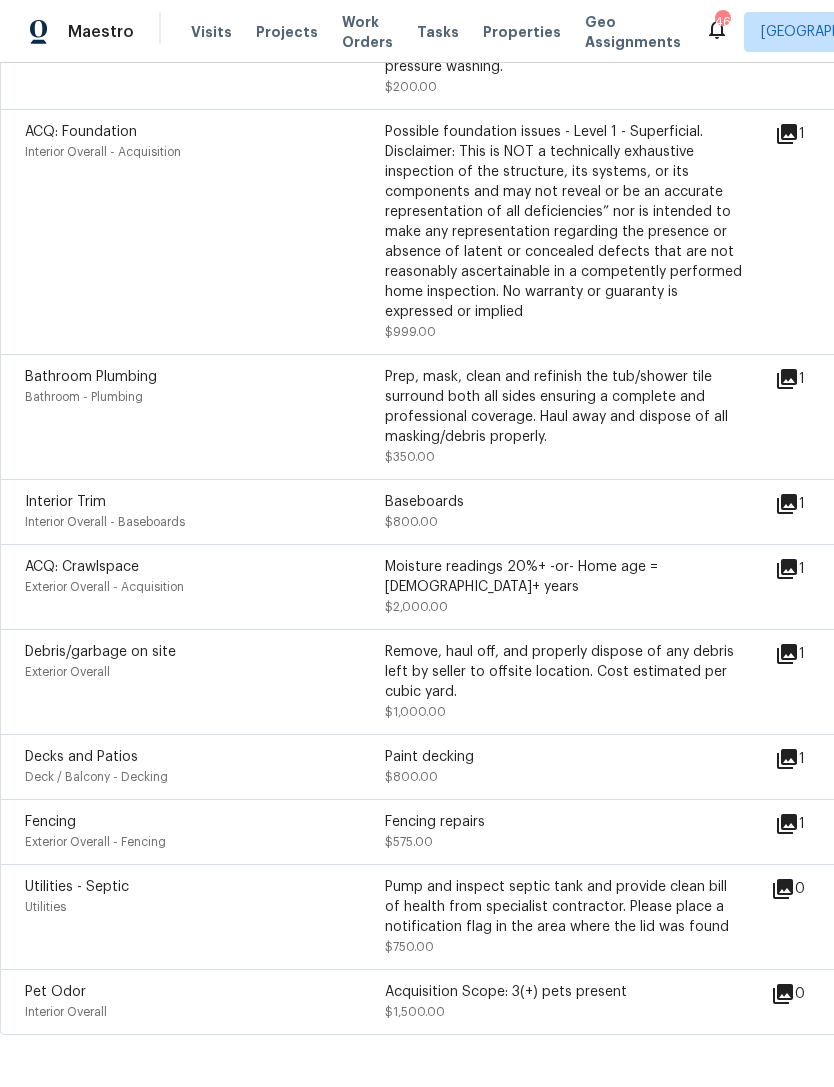 click 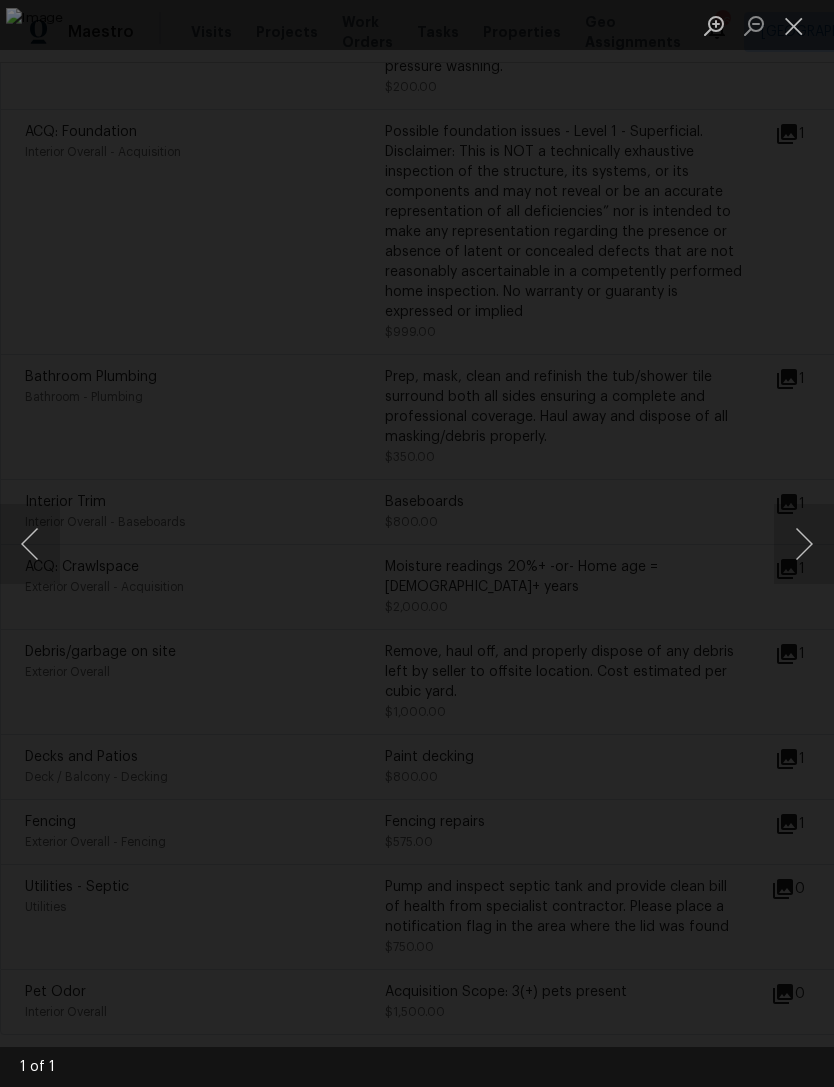 click at bounding box center (804, 544) 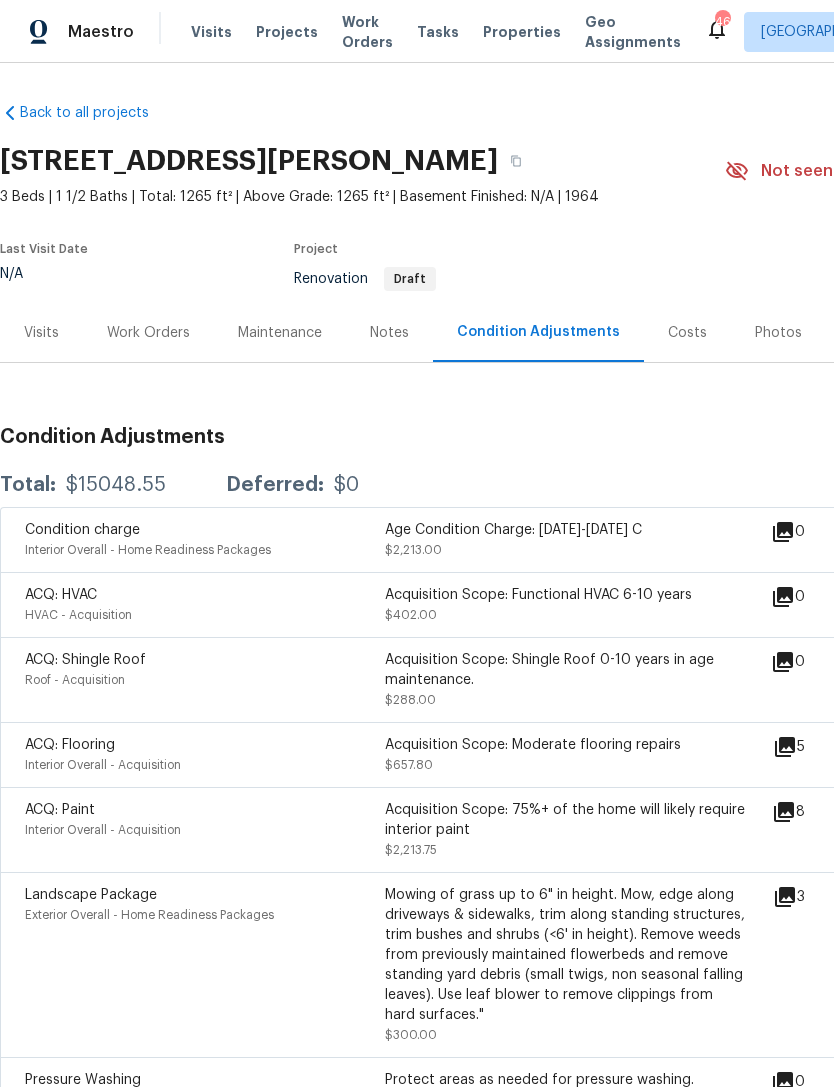 scroll, scrollTop: 0, scrollLeft: 0, axis: both 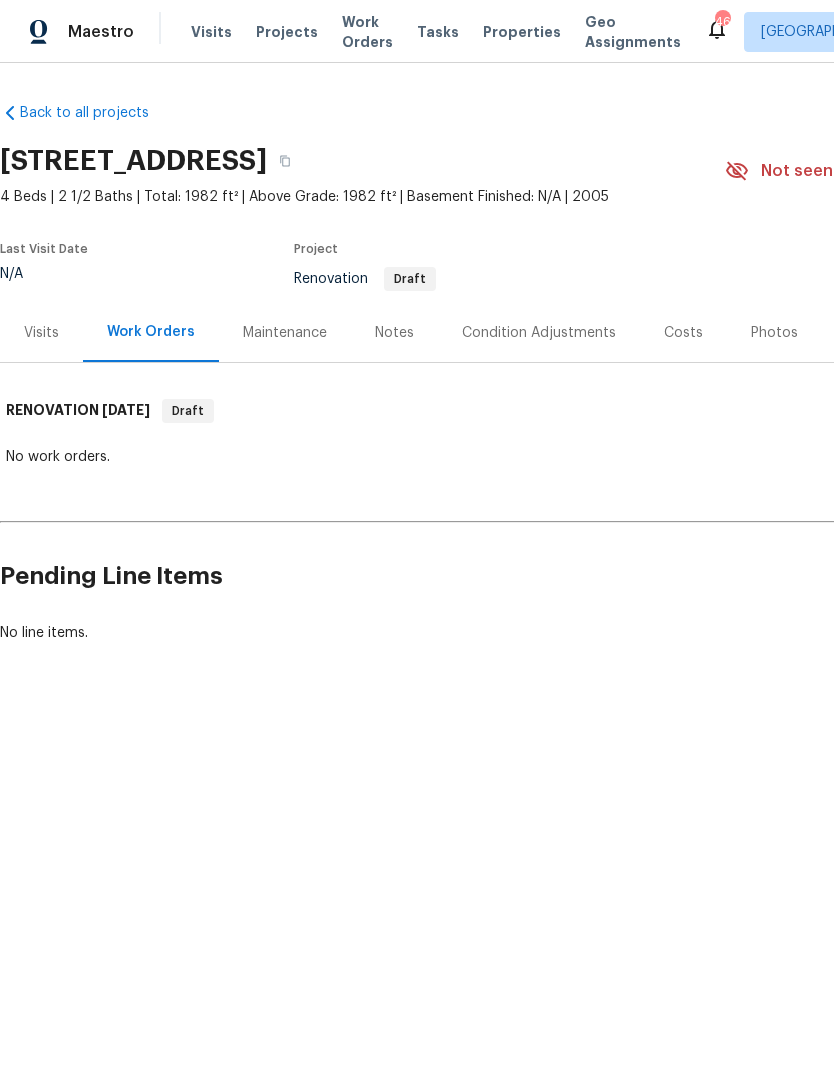 click on "Condition Adjustments" at bounding box center (539, 333) 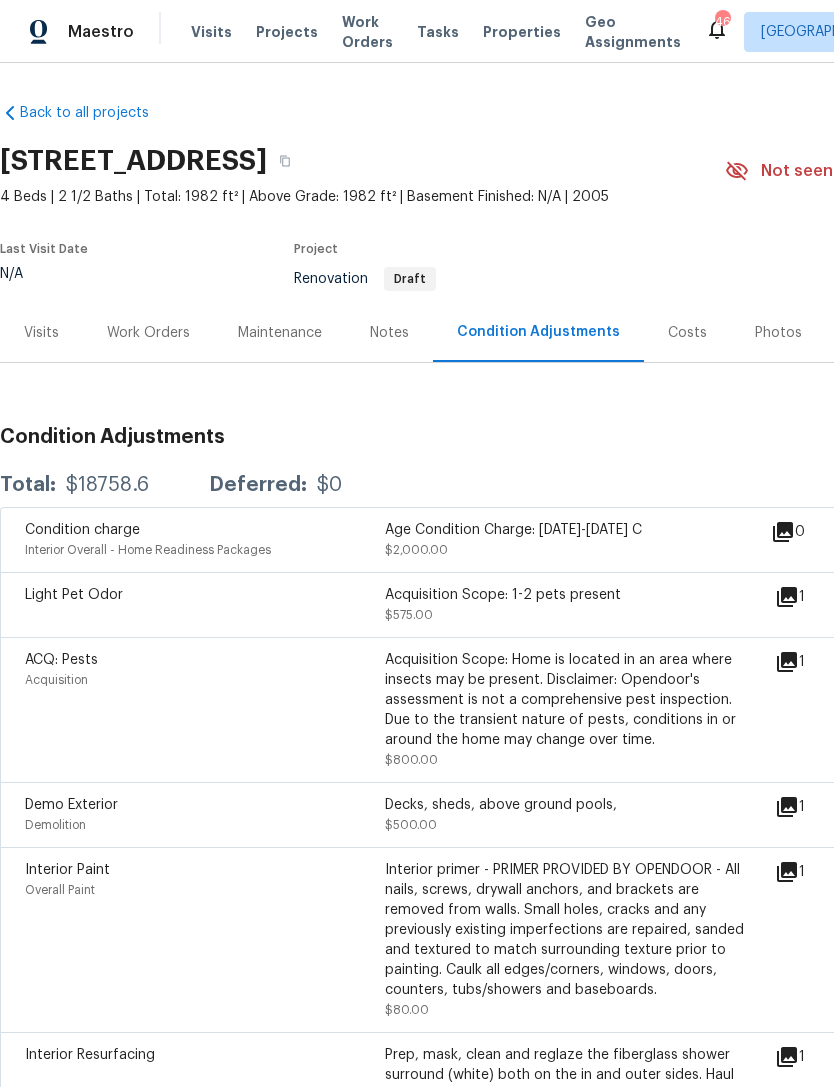click 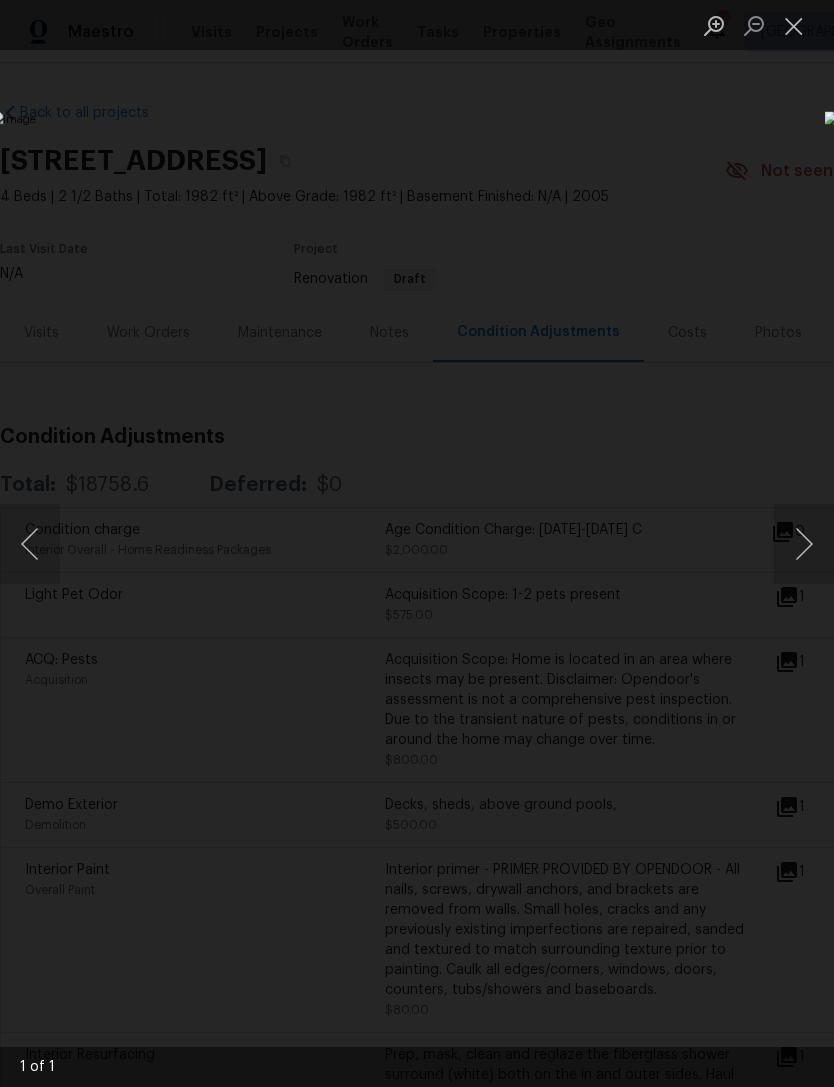 click at bounding box center [804, 544] 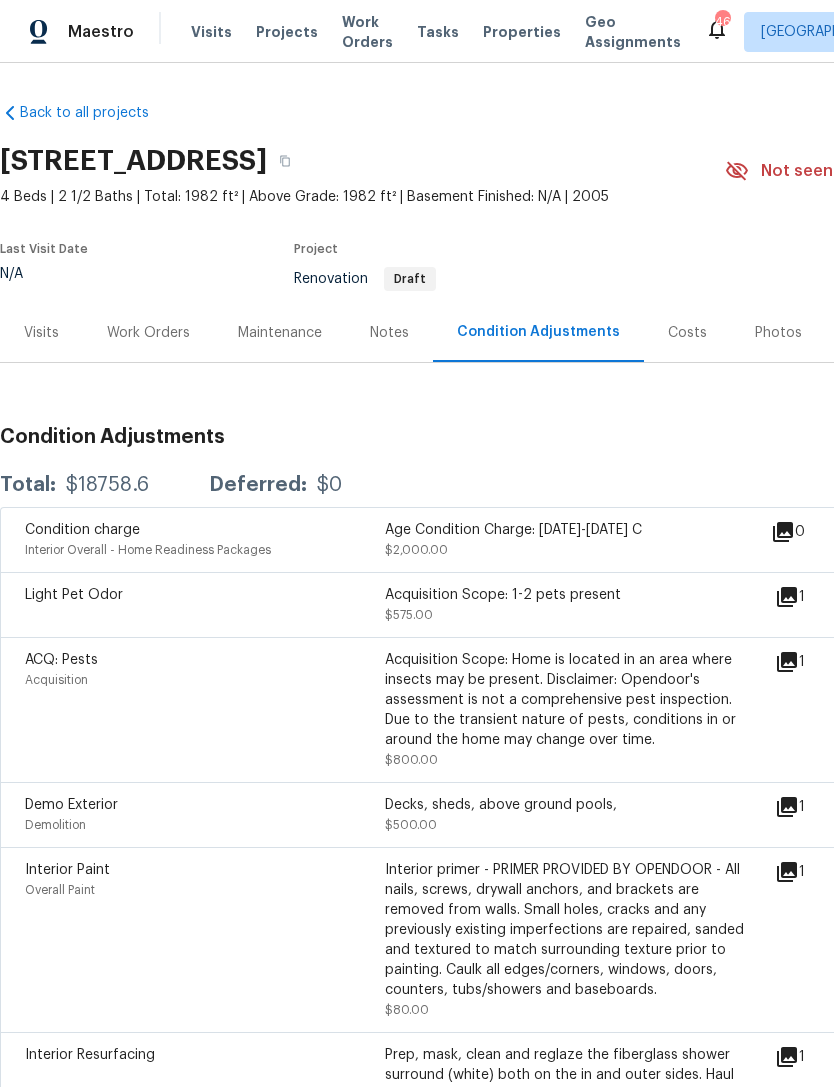 click 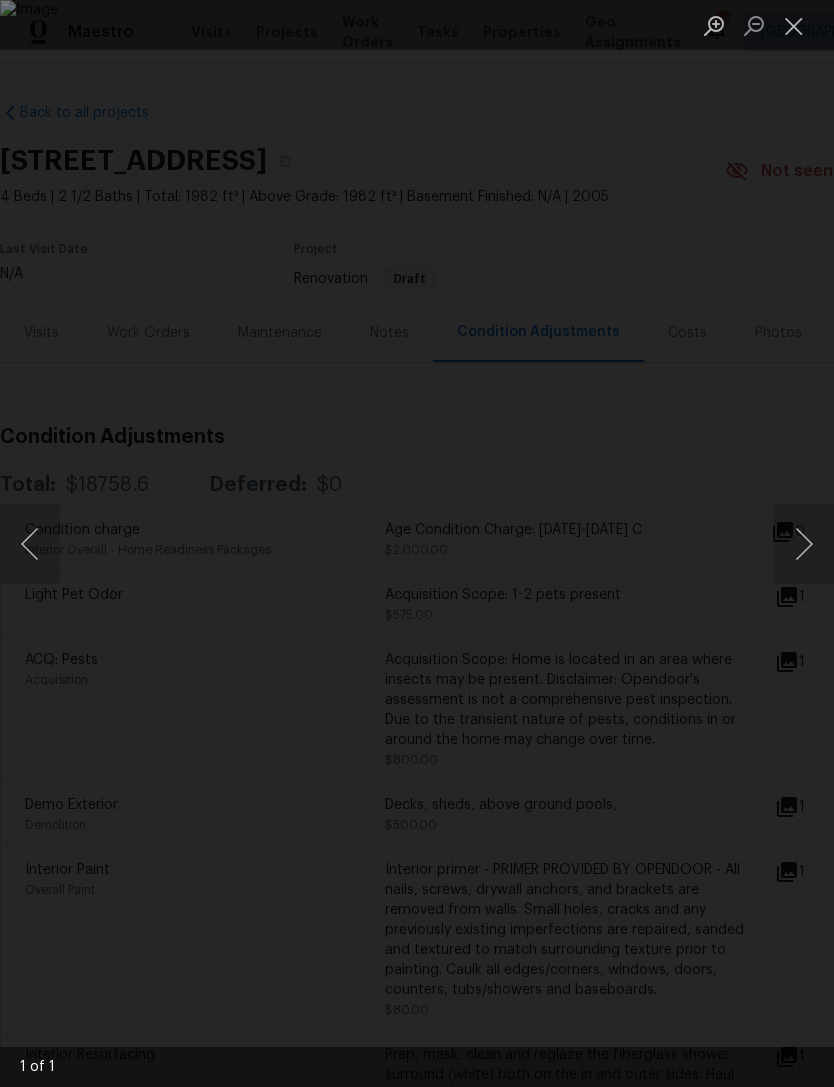 click at bounding box center (794, 25) 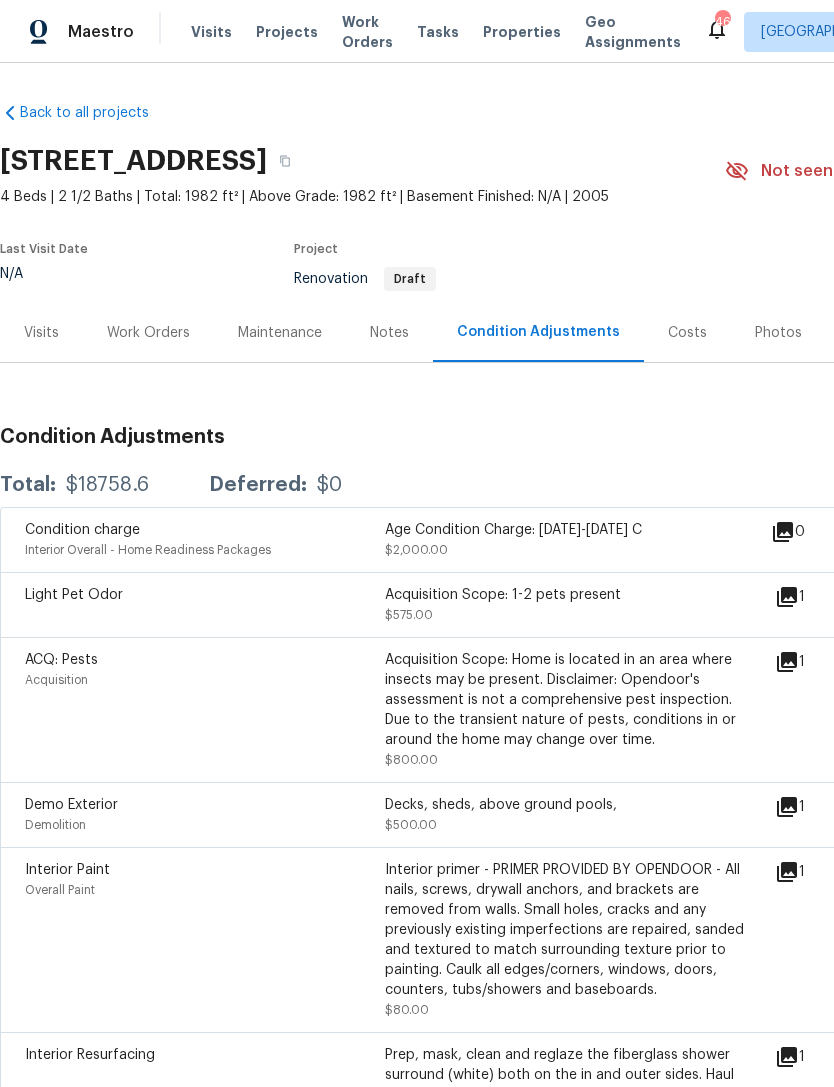 click 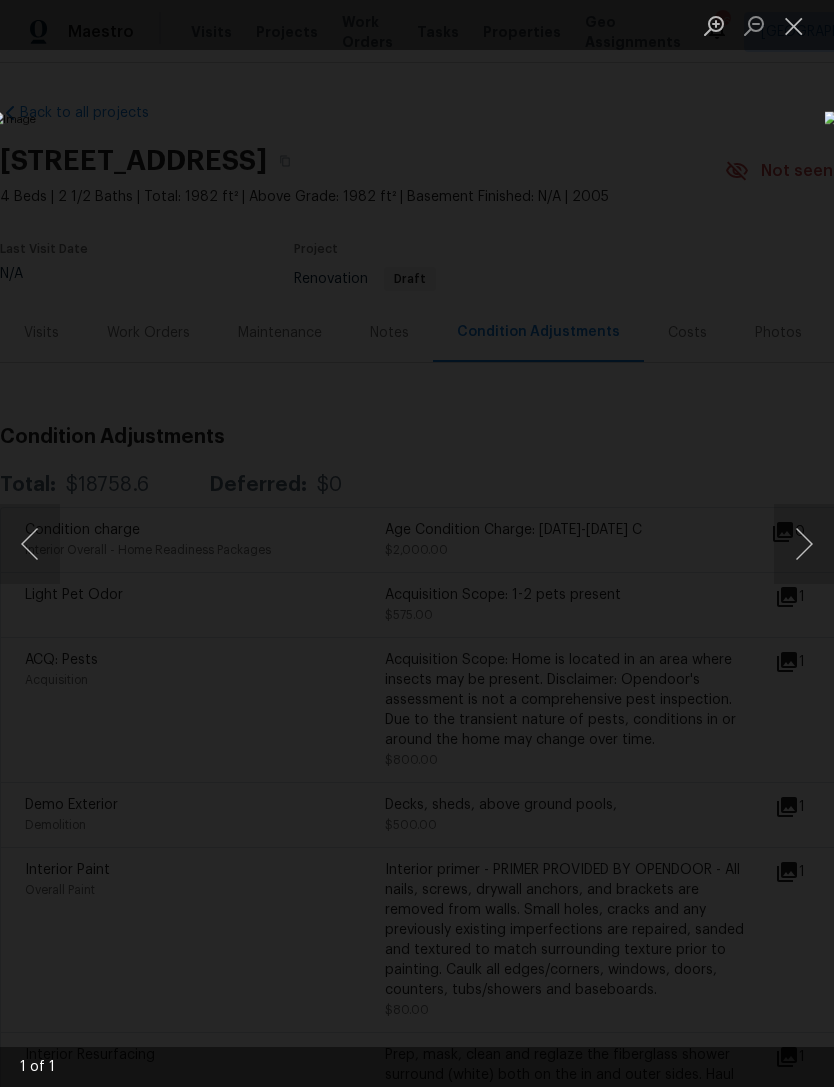 click at bounding box center [794, 25] 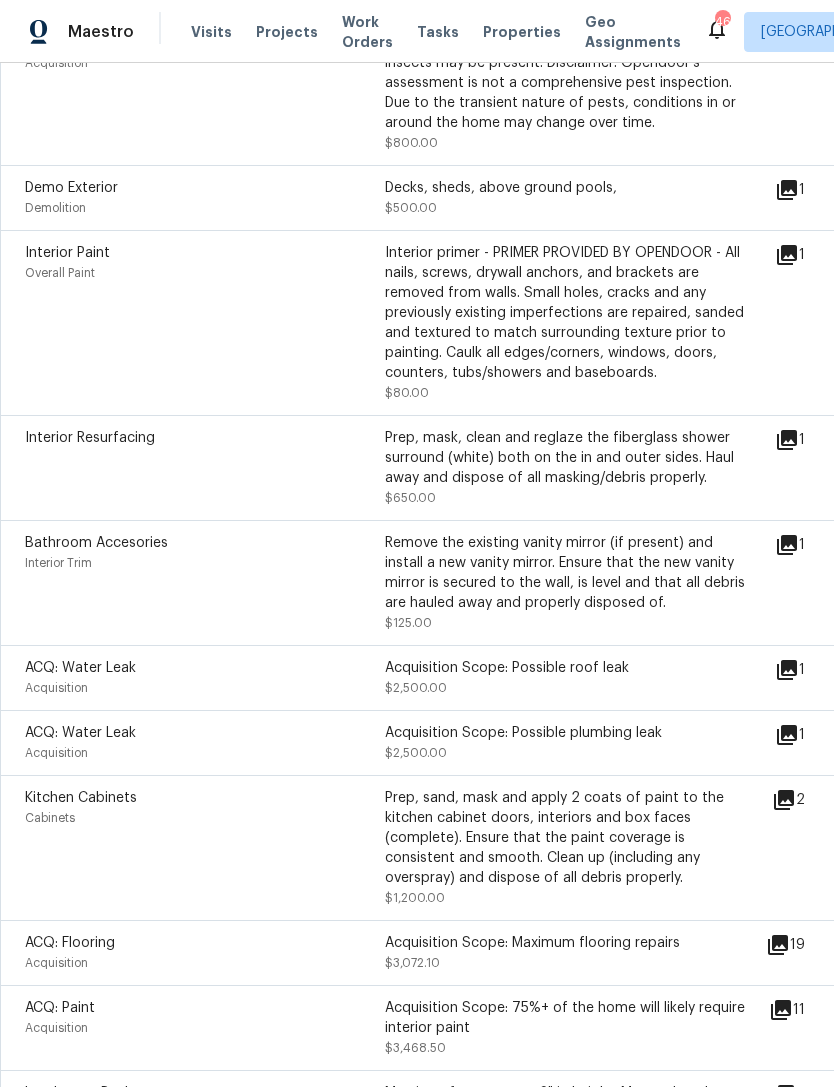 scroll, scrollTop: 619, scrollLeft: 0, axis: vertical 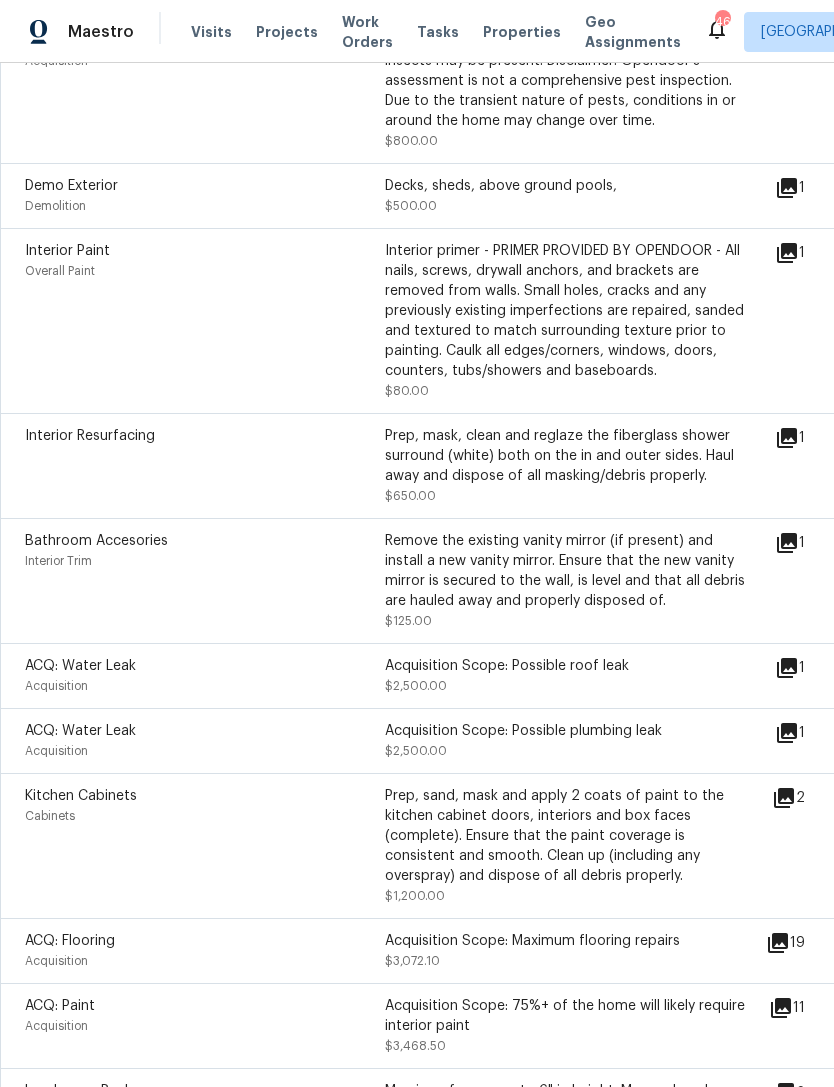 click 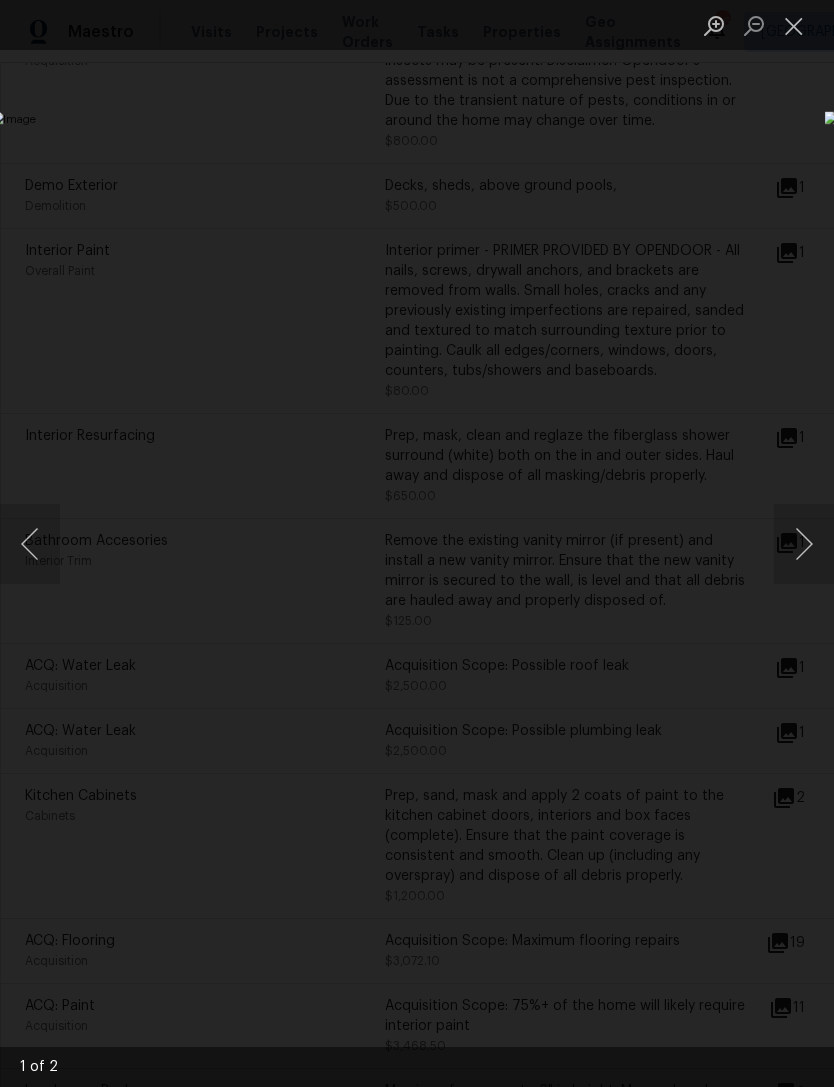 click at bounding box center (794, 25) 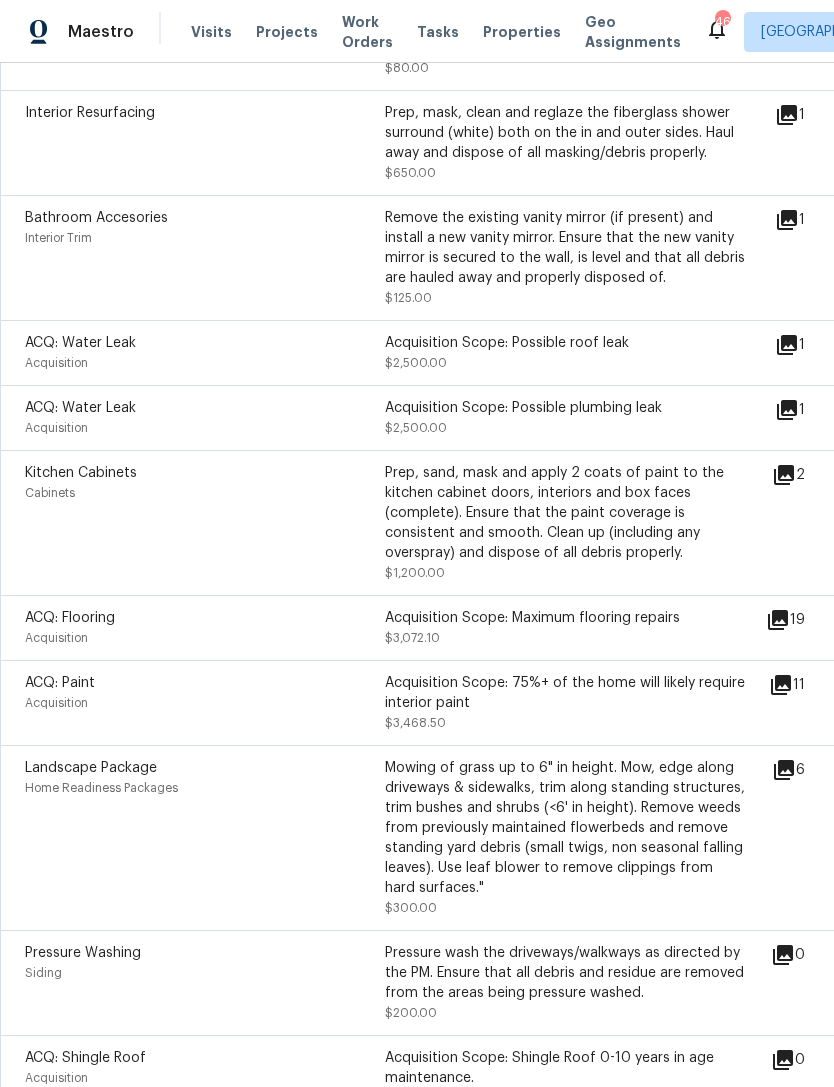 scroll, scrollTop: 943, scrollLeft: 0, axis: vertical 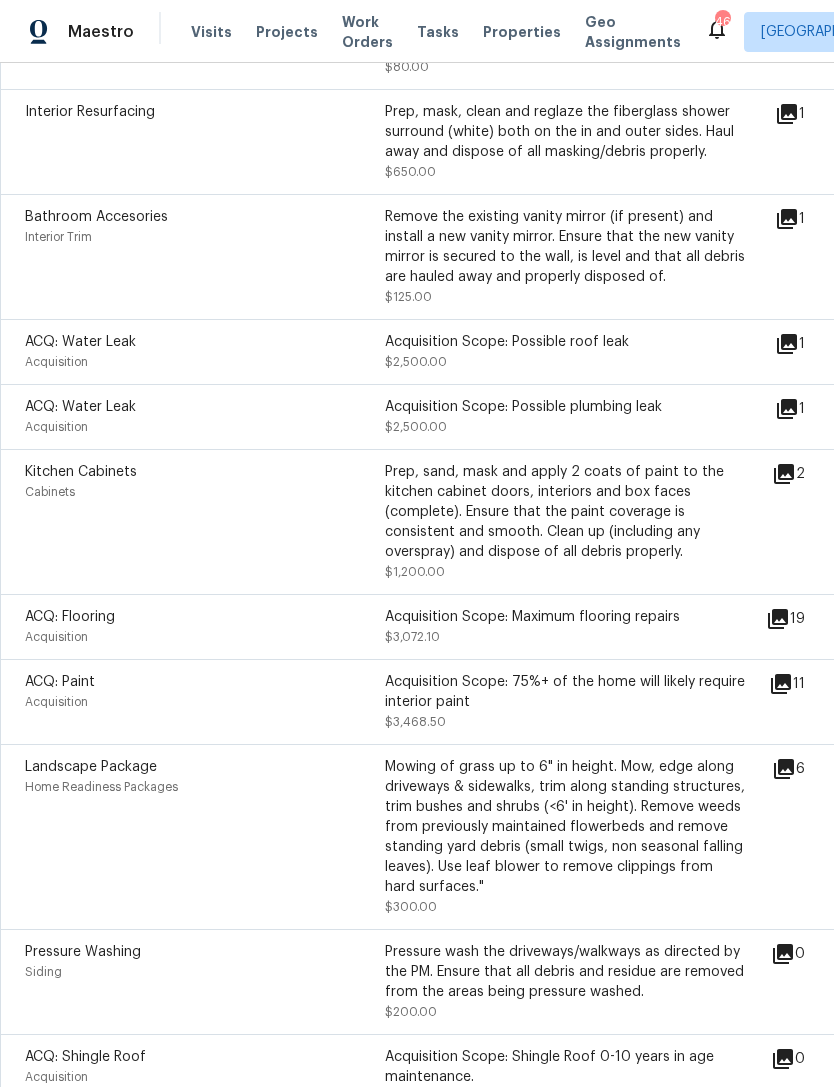 click 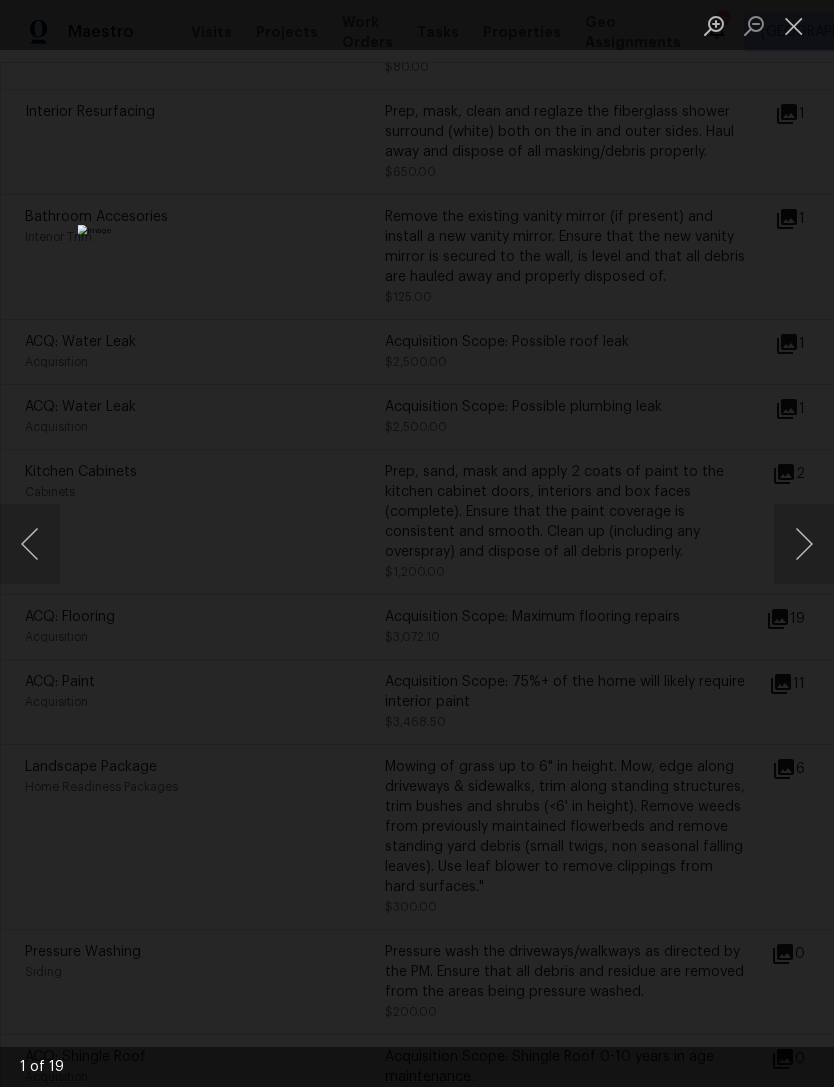 click at bounding box center (417, 543) 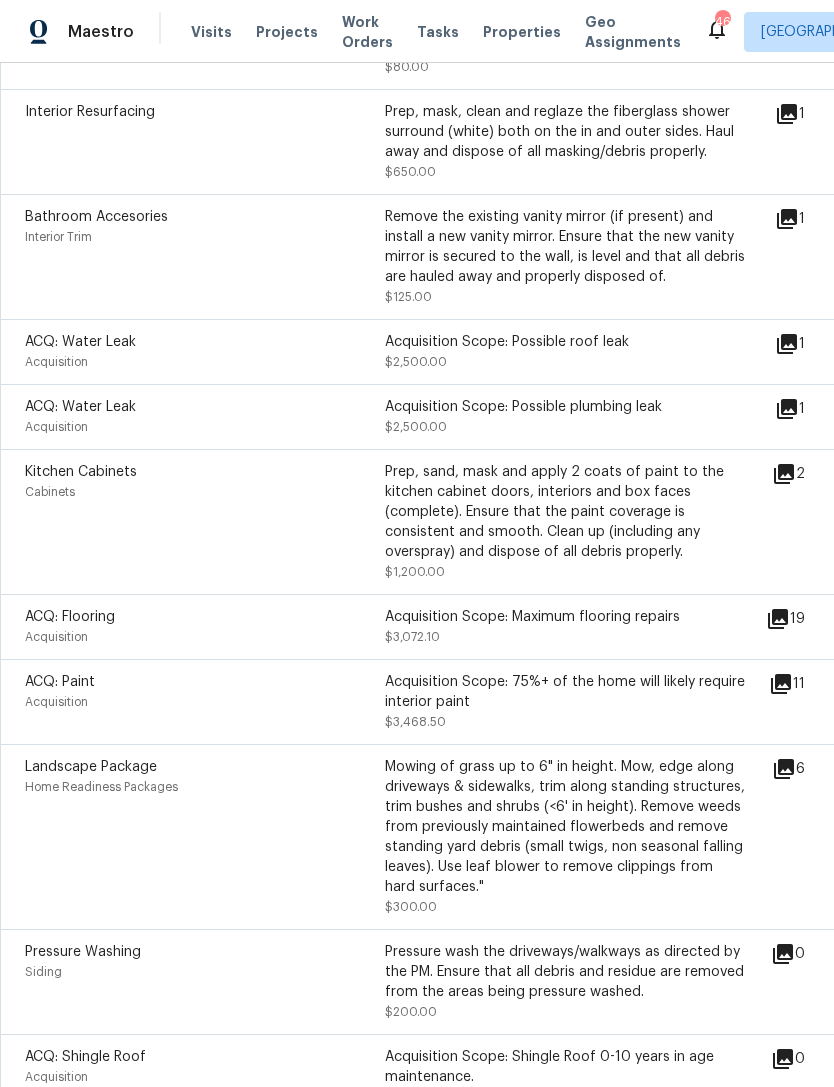 click 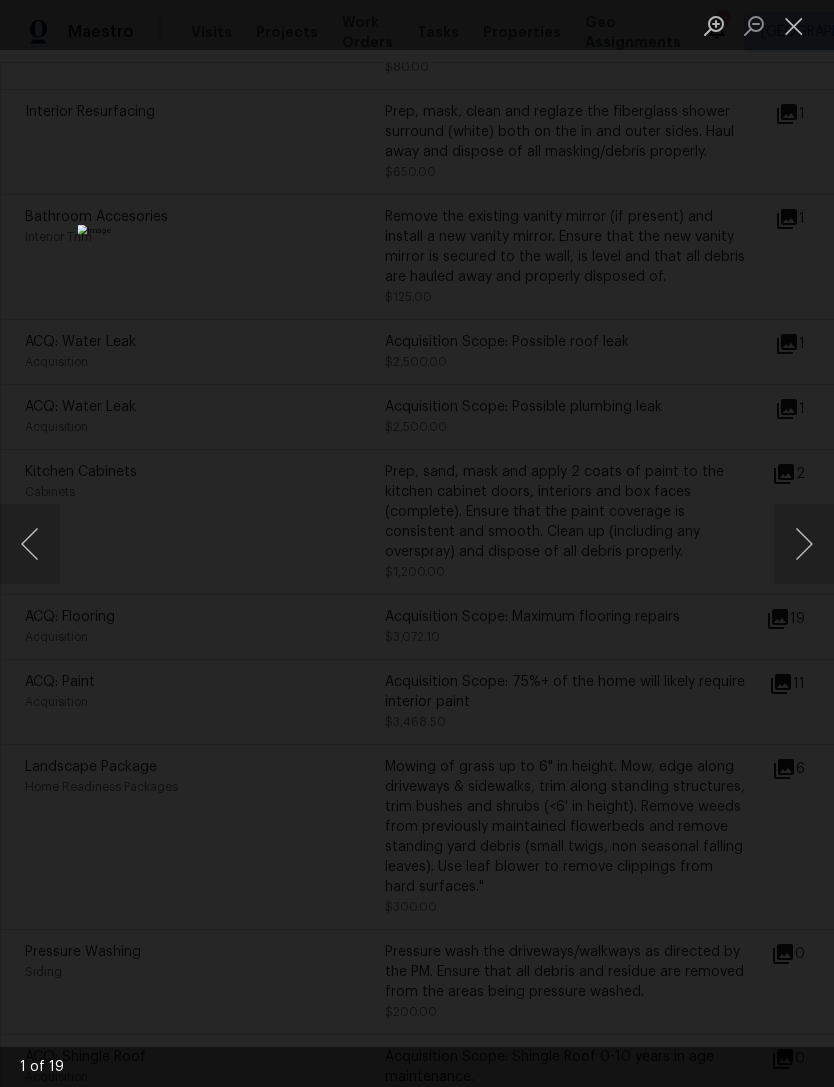 click at bounding box center [794, 25] 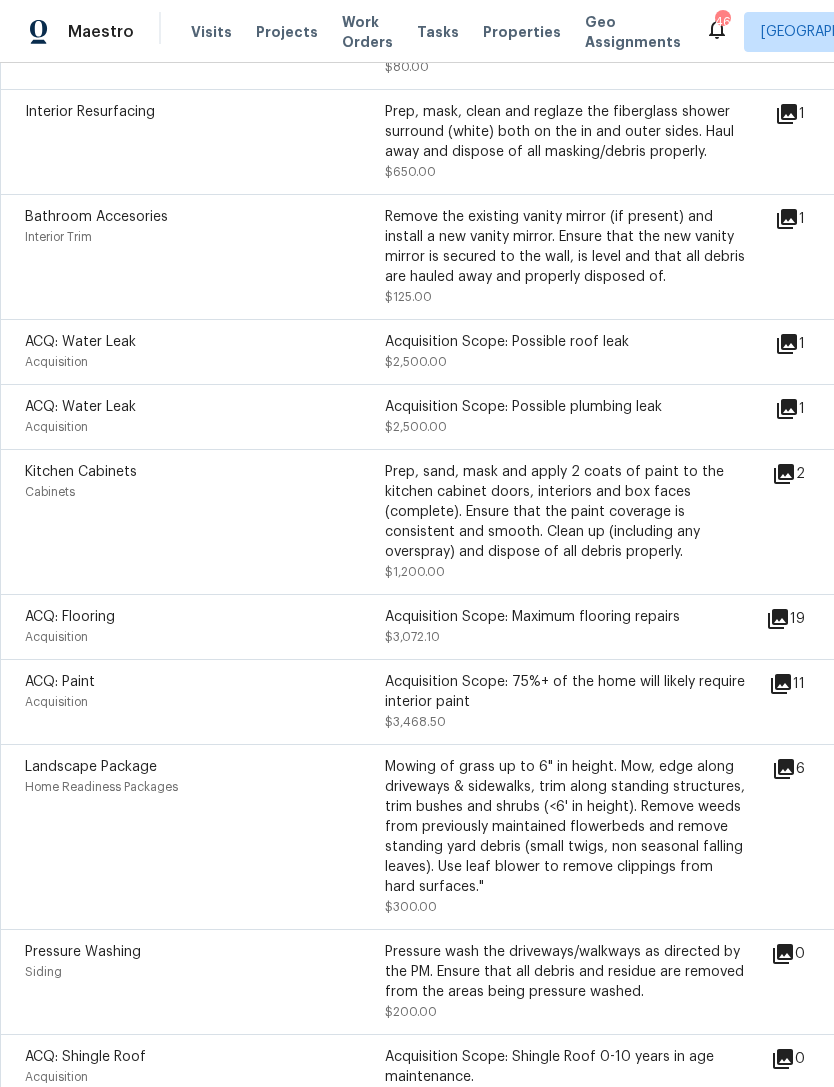 click at bounding box center [794, 25] 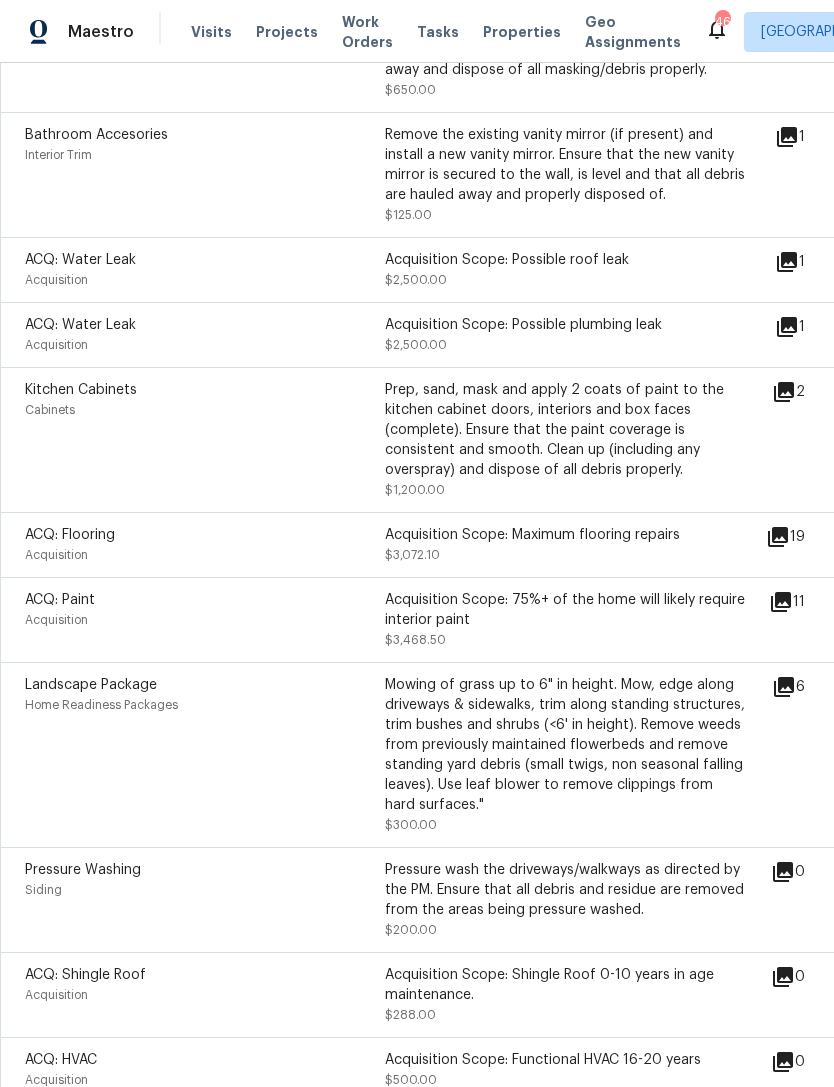 scroll, scrollTop: 1026, scrollLeft: 0, axis: vertical 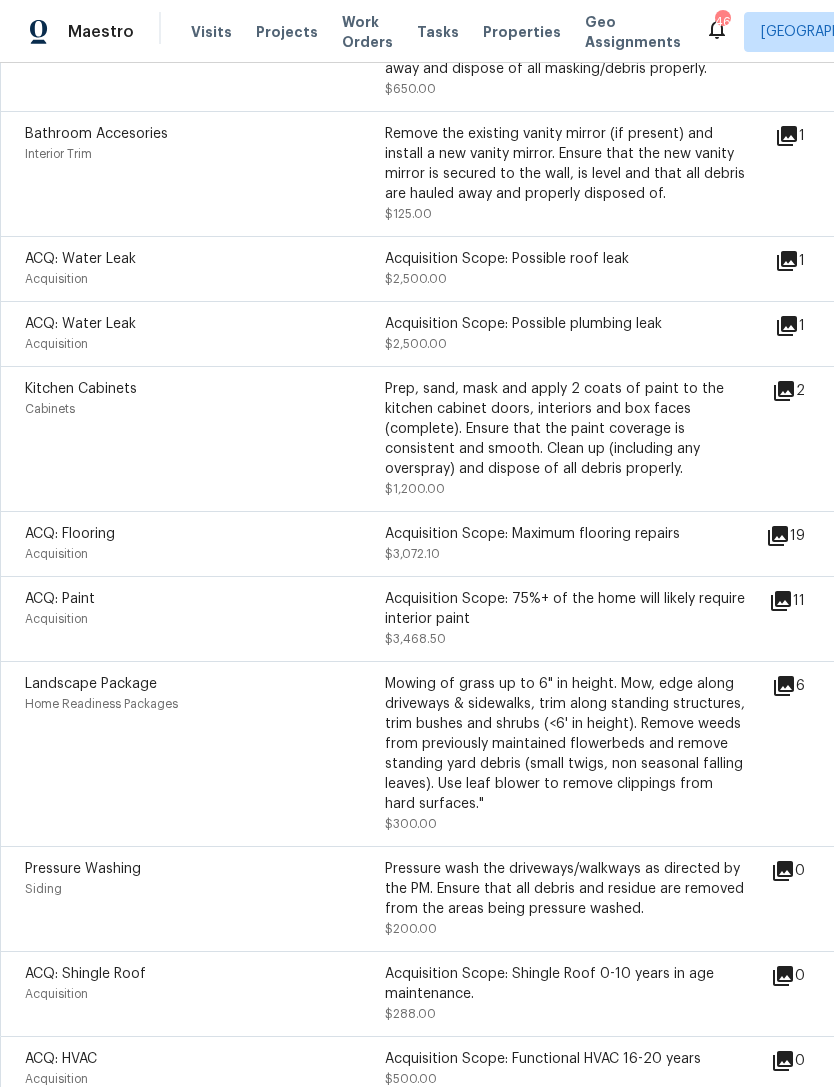 click 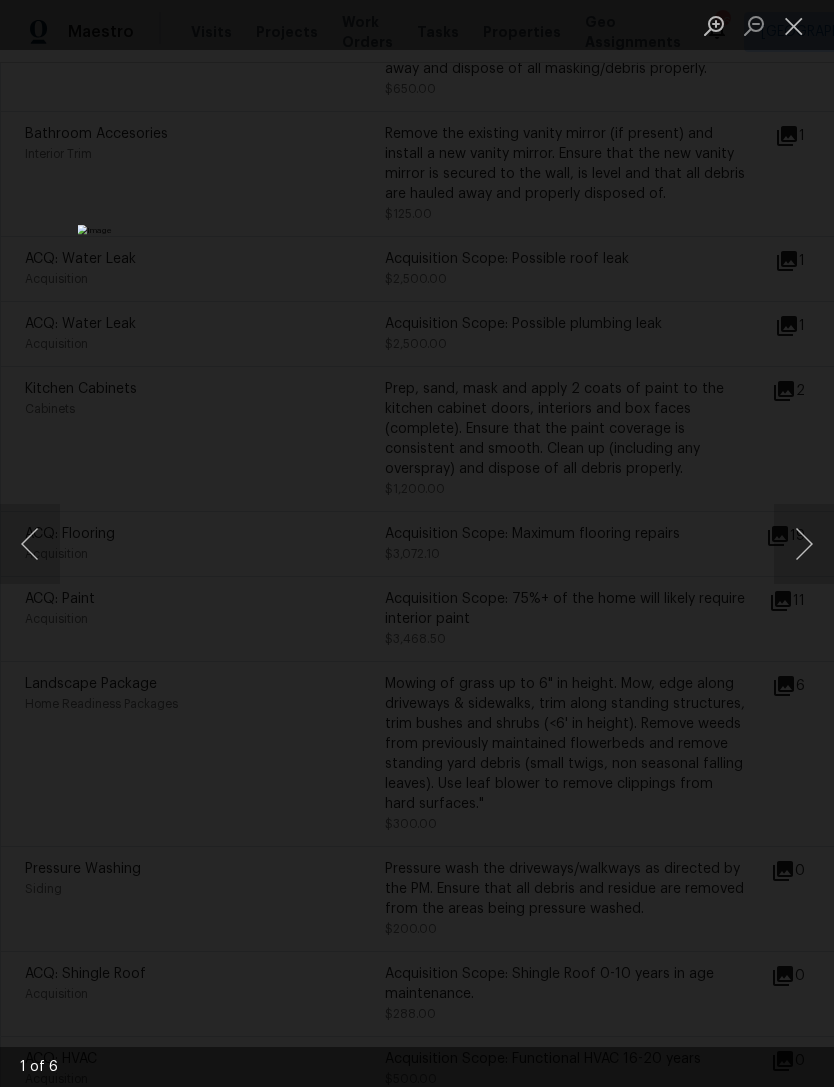 click at bounding box center [794, 25] 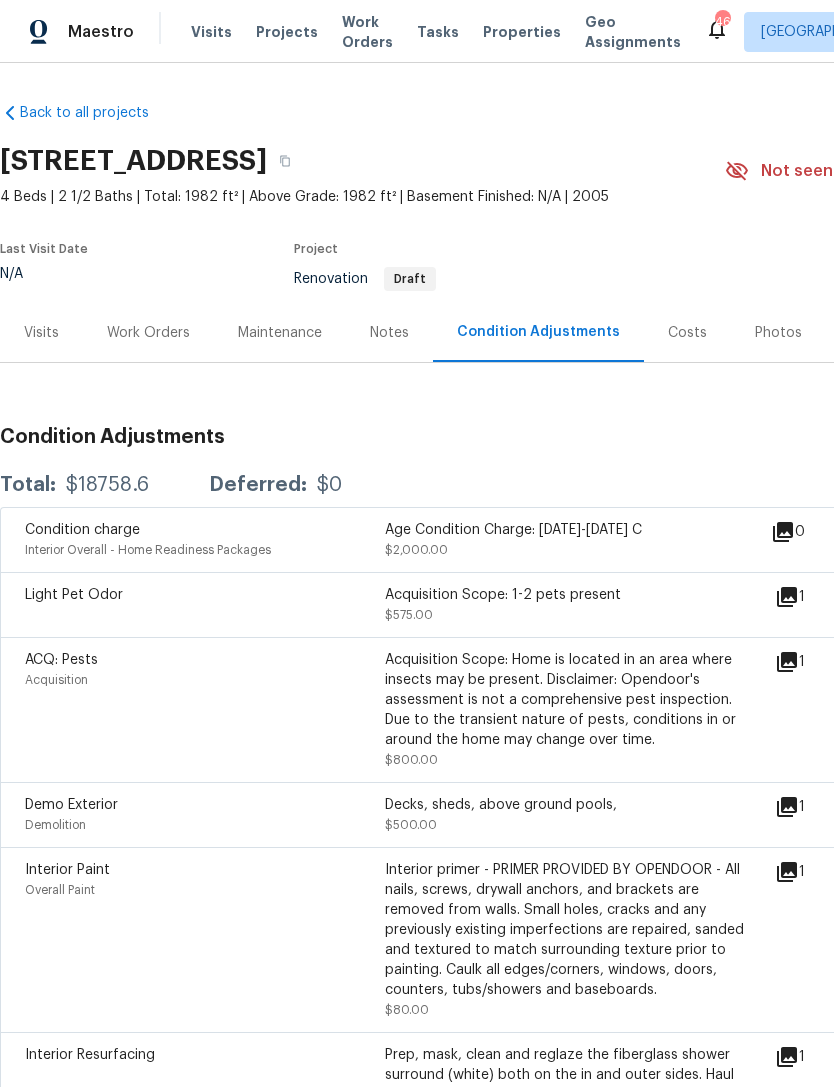scroll, scrollTop: 0, scrollLeft: 0, axis: both 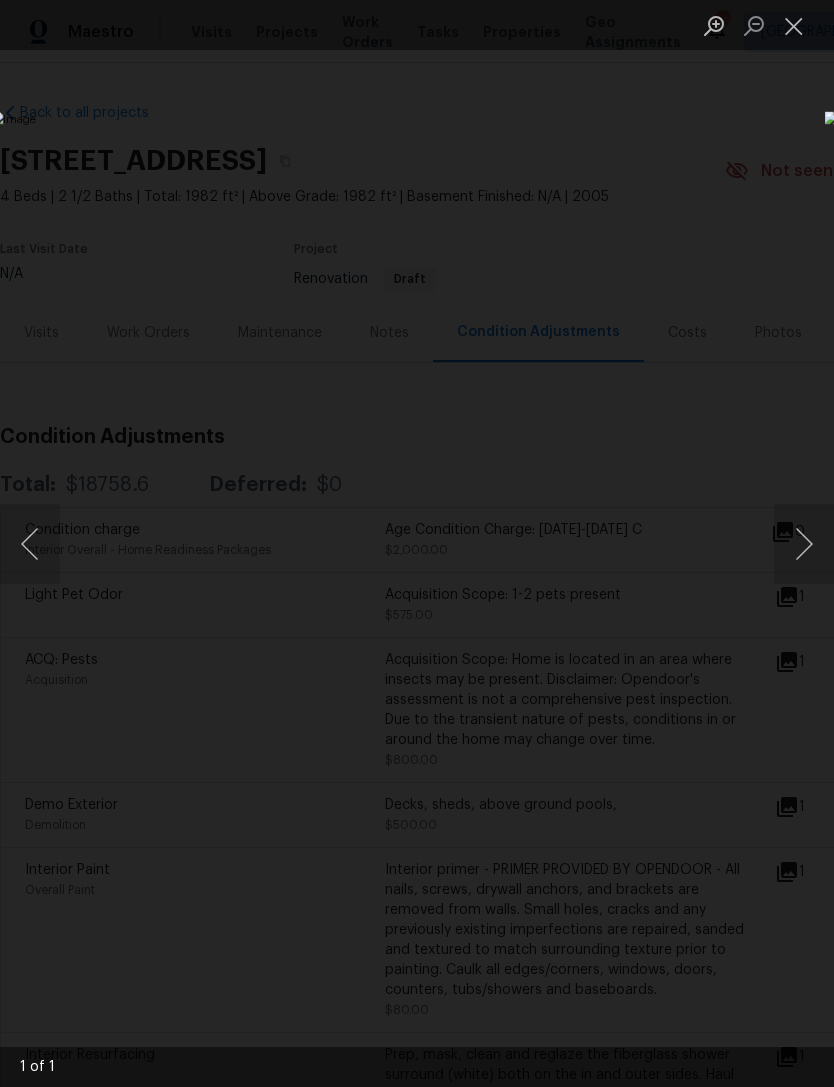 click at bounding box center [794, 25] 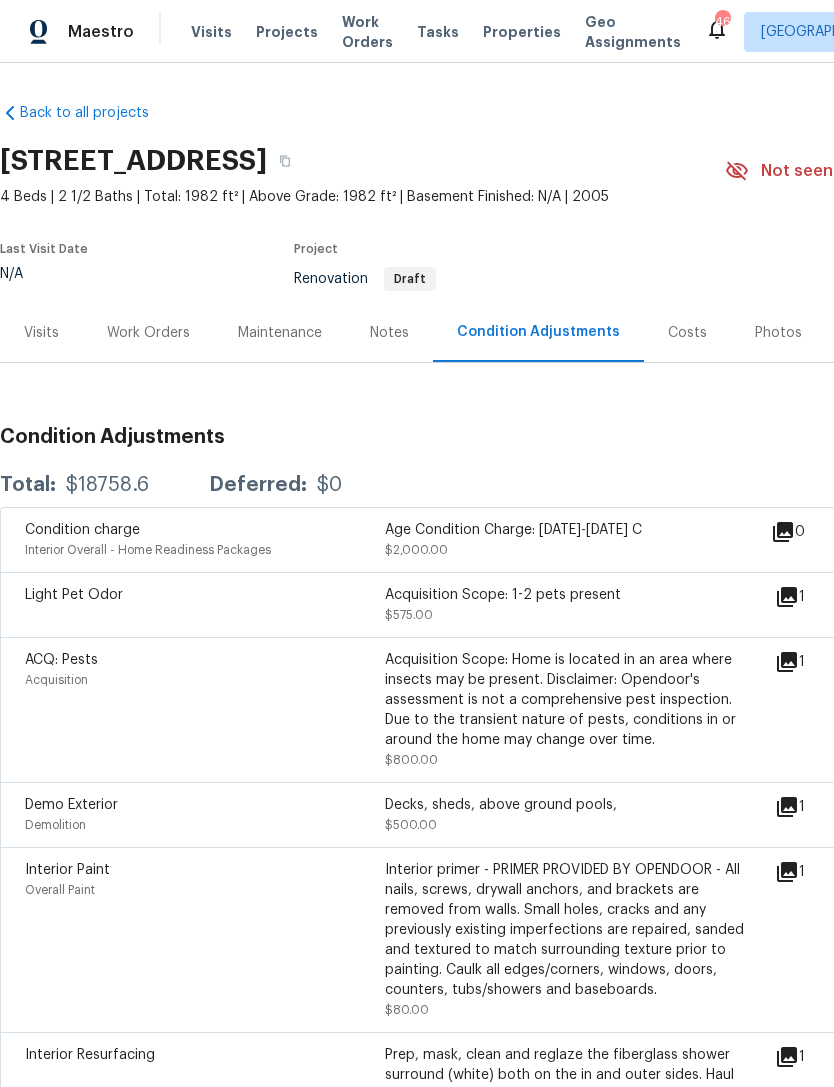 click on "Visits" at bounding box center (41, 333) 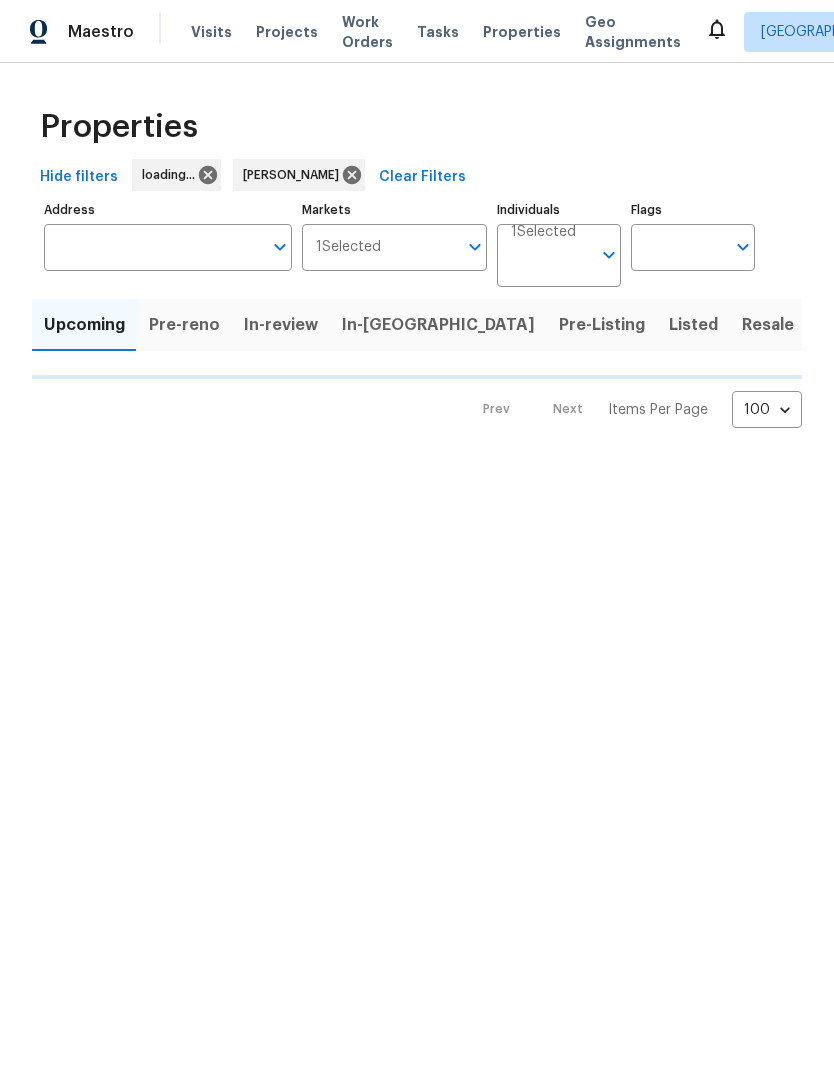 scroll, scrollTop: 0, scrollLeft: 0, axis: both 